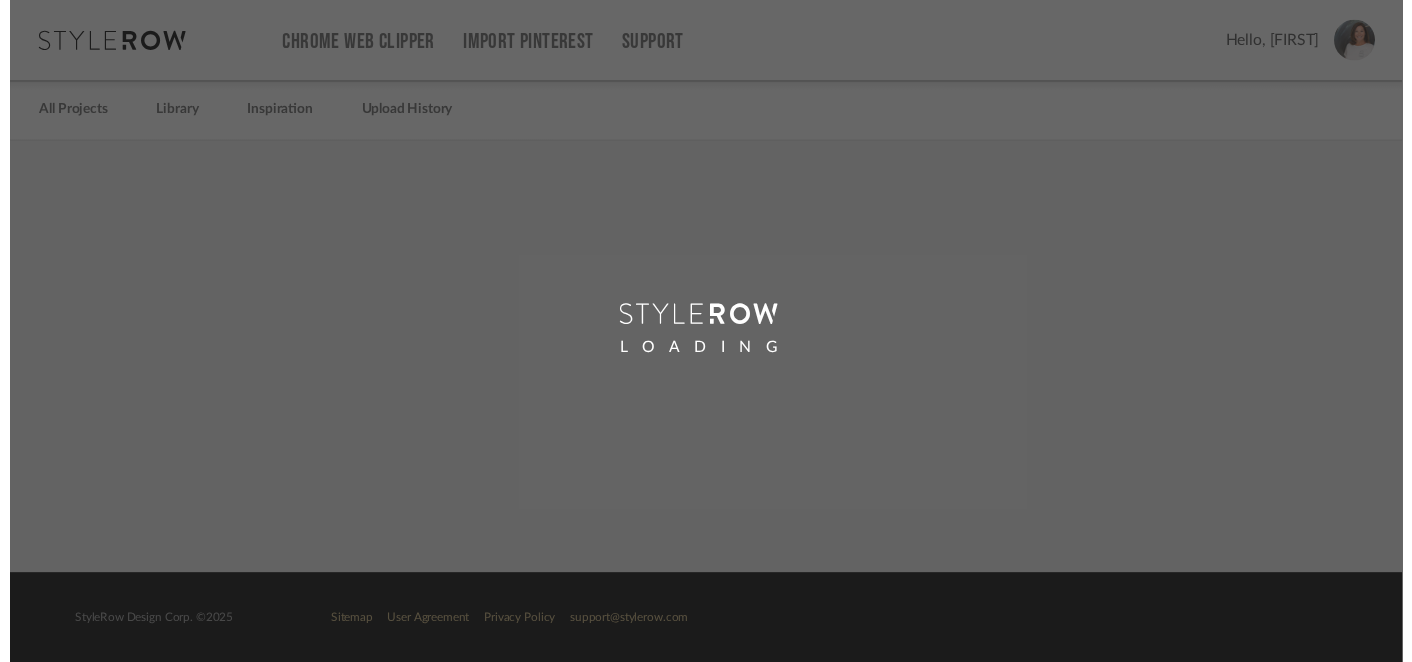 scroll, scrollTop: 0, scrollLeft: 0, axis: both 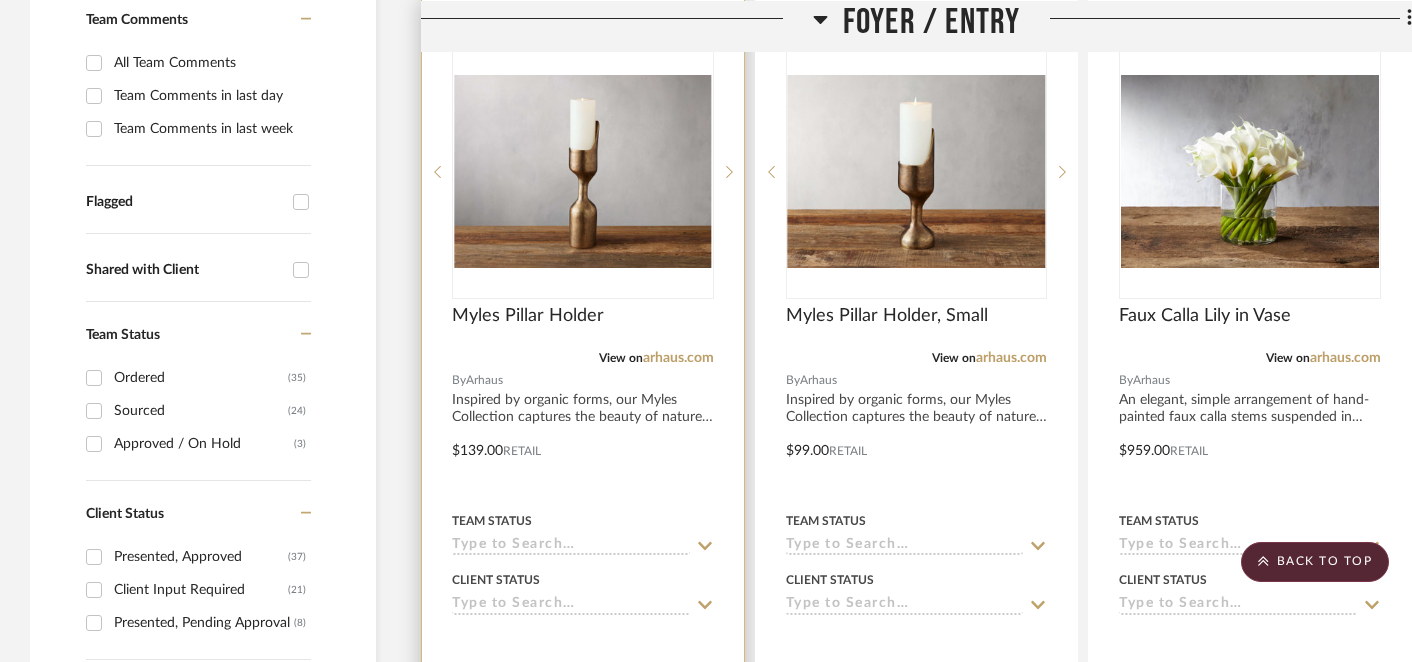 click 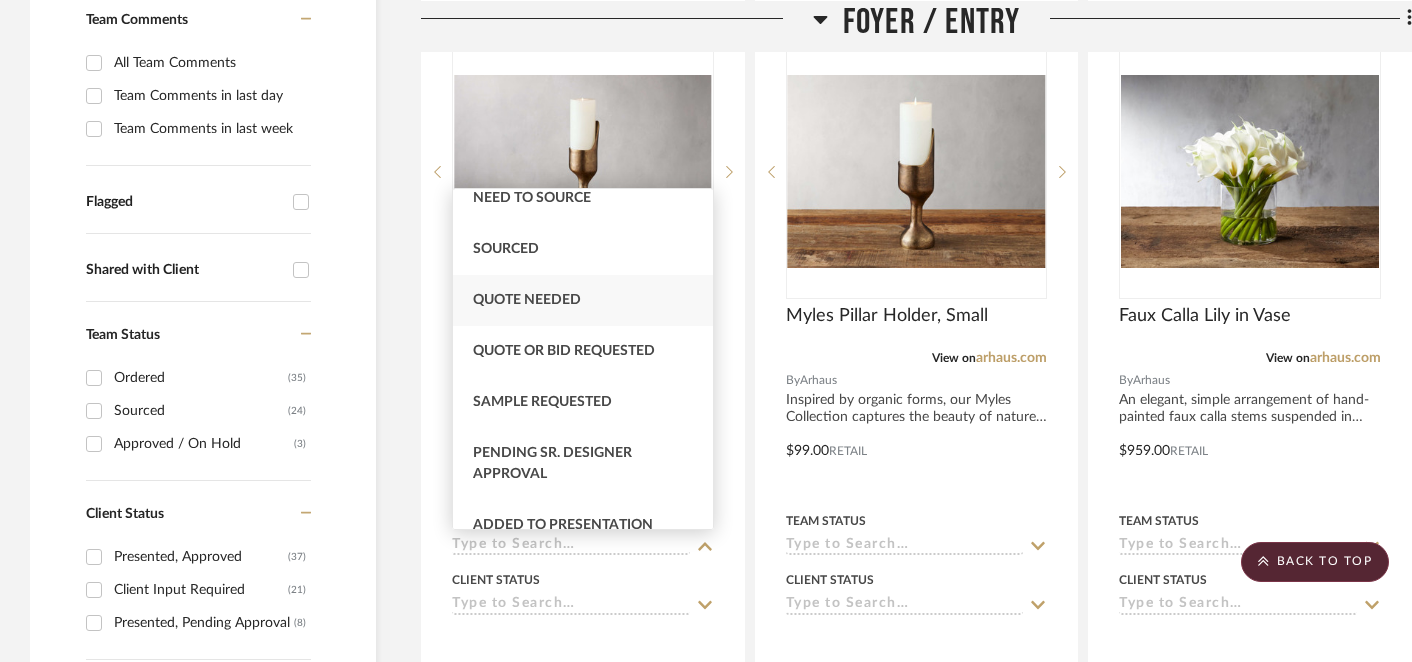 scroll, scrollTop: 633, scrollLeft: 0, axis: vertical 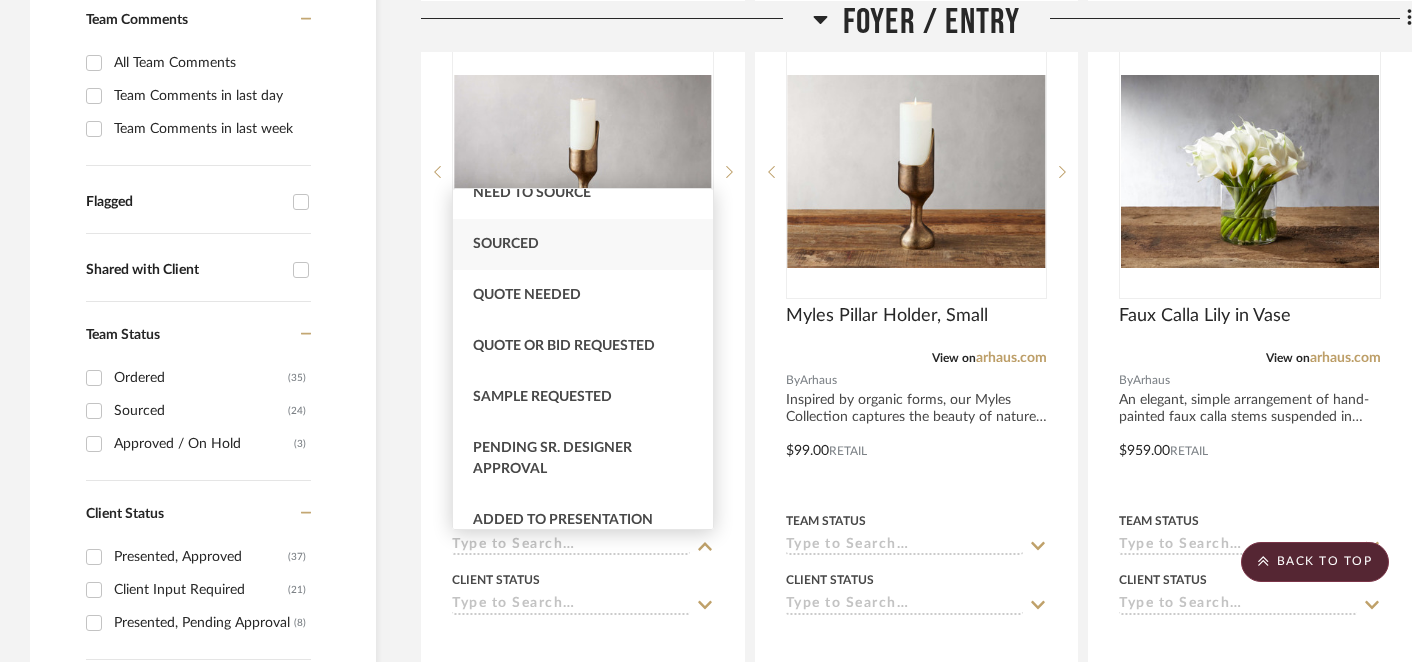 click on "Sourced" at bounding box center [506, 244] 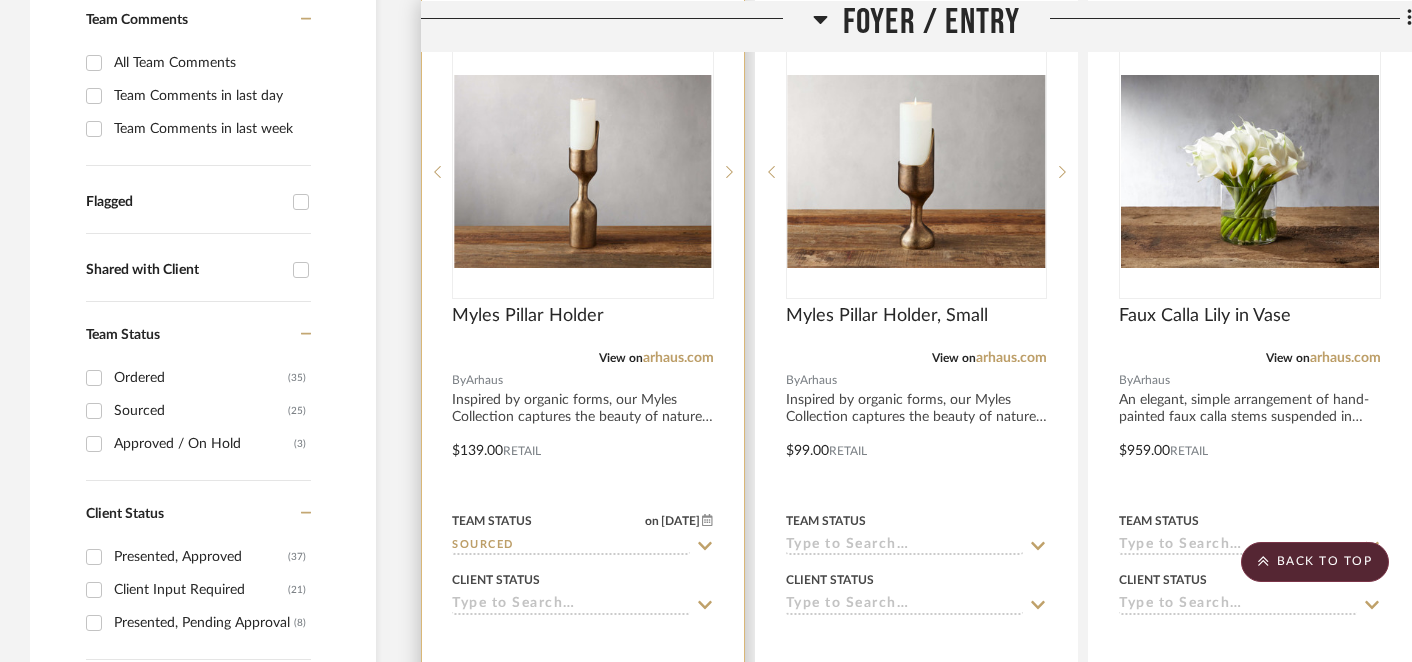 click 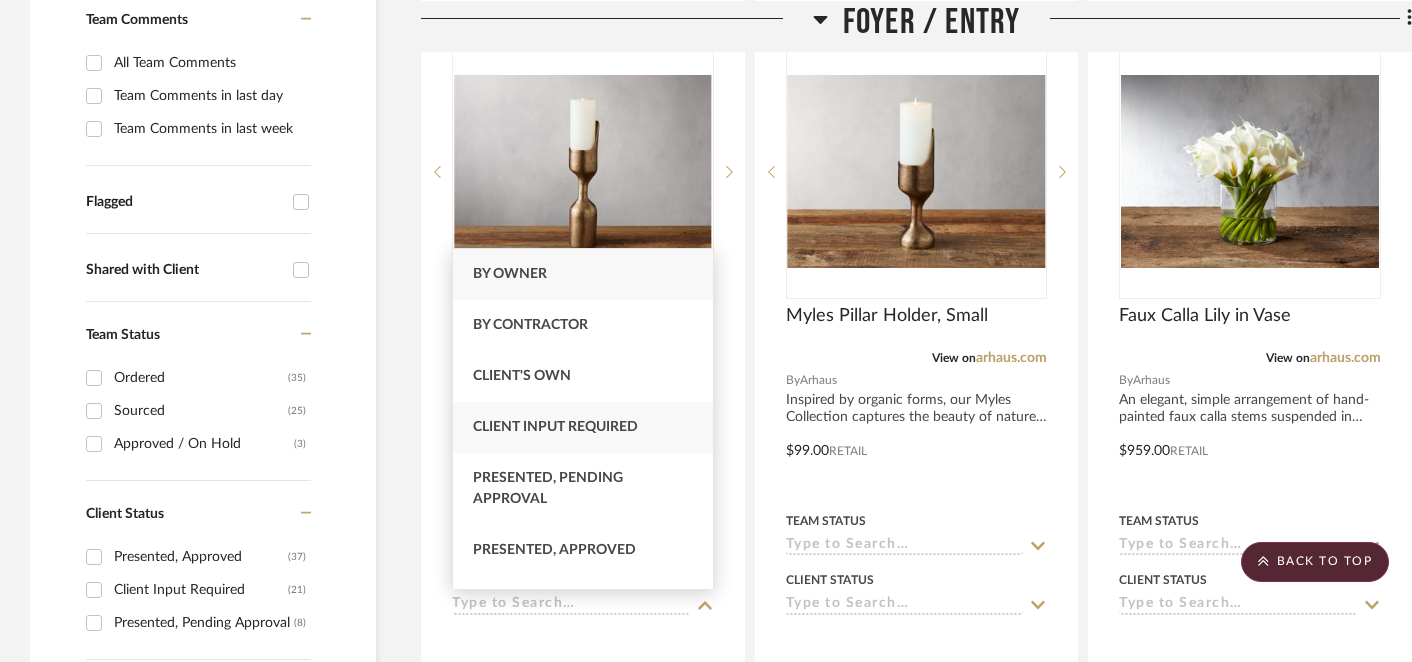 click on "Client Input Required" at bounding box center [583, 427] 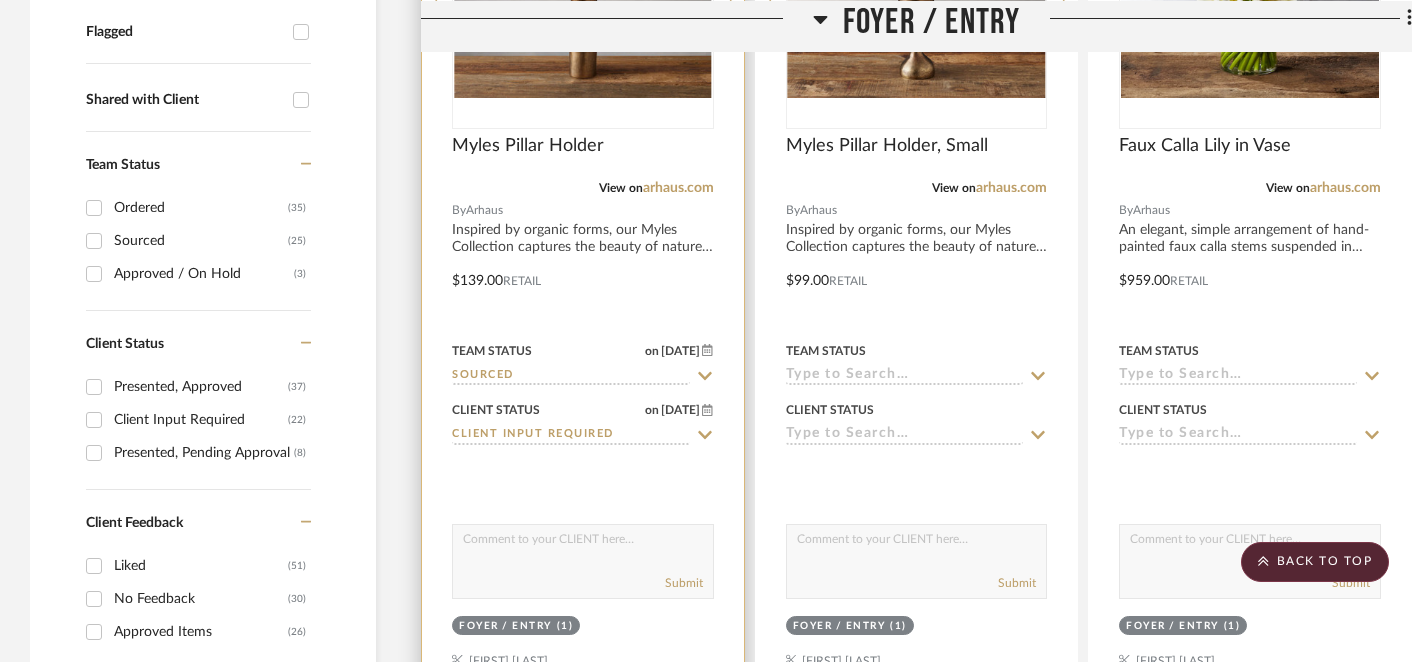 scroll, scrollTop: 720, scrollLeft: 0, axis: vertical 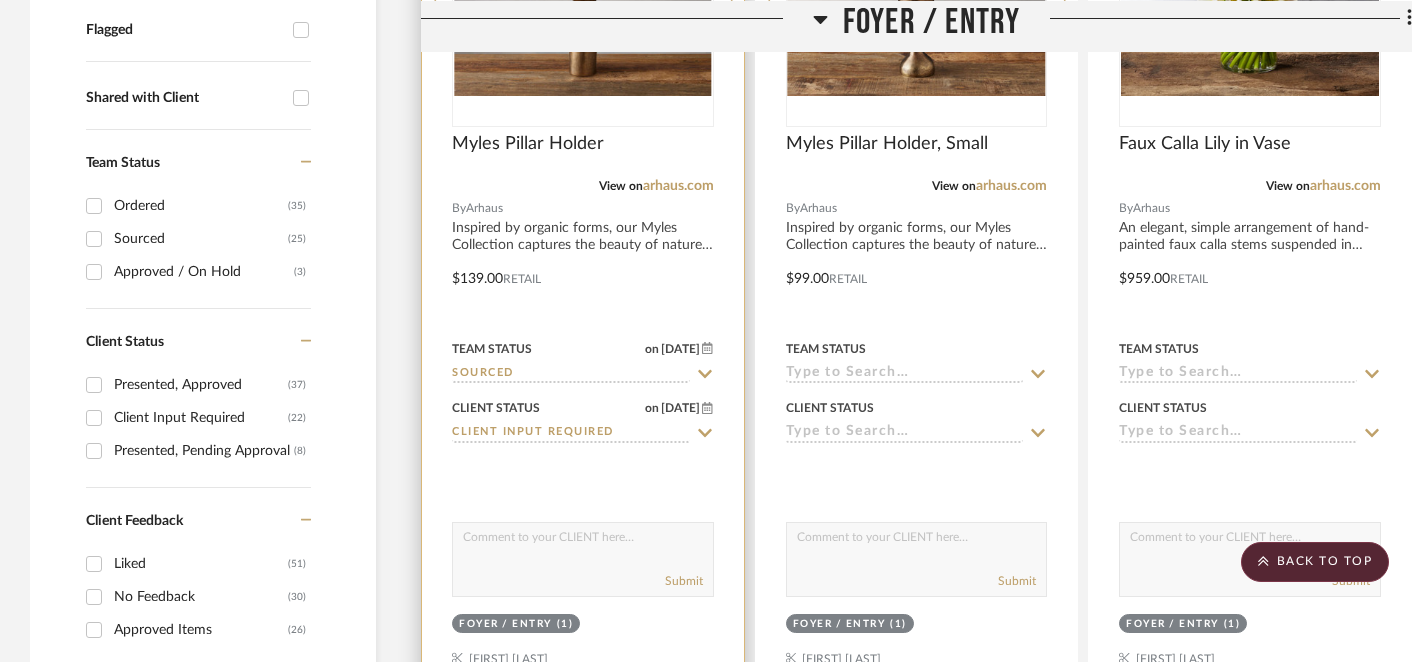 click at bounding box center (583, 542) 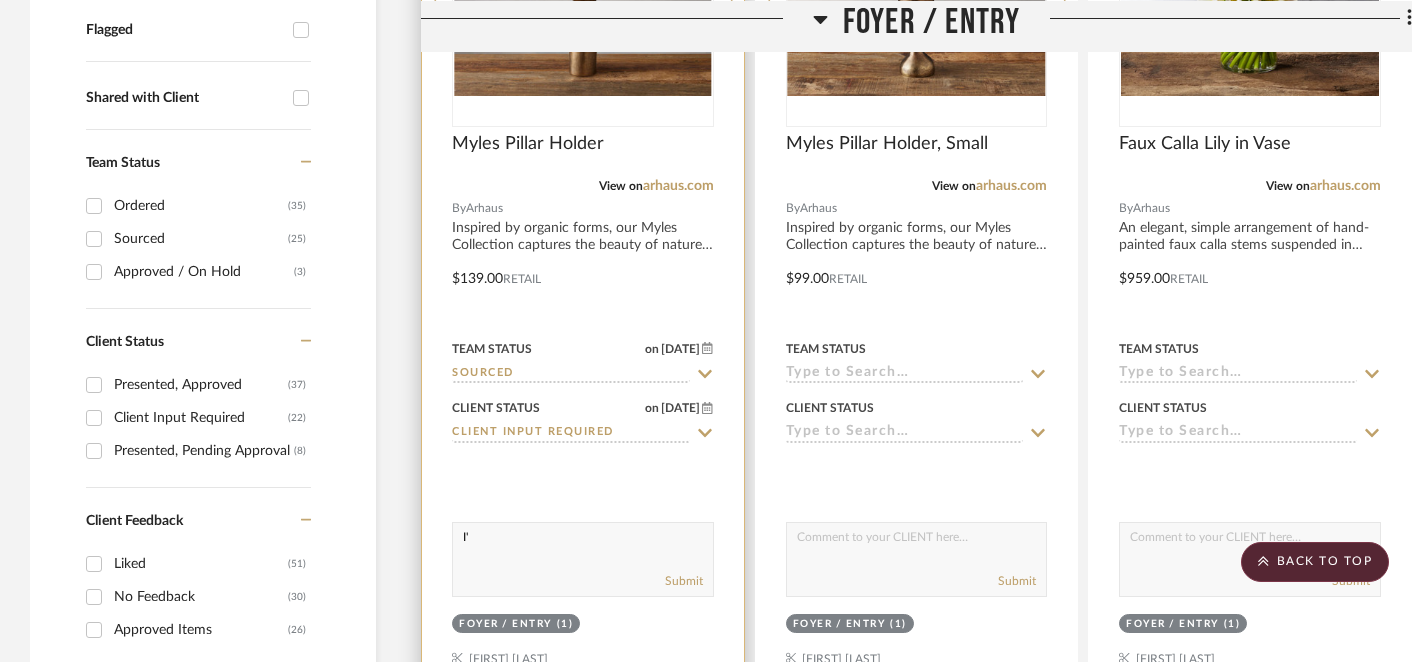 type on "I" 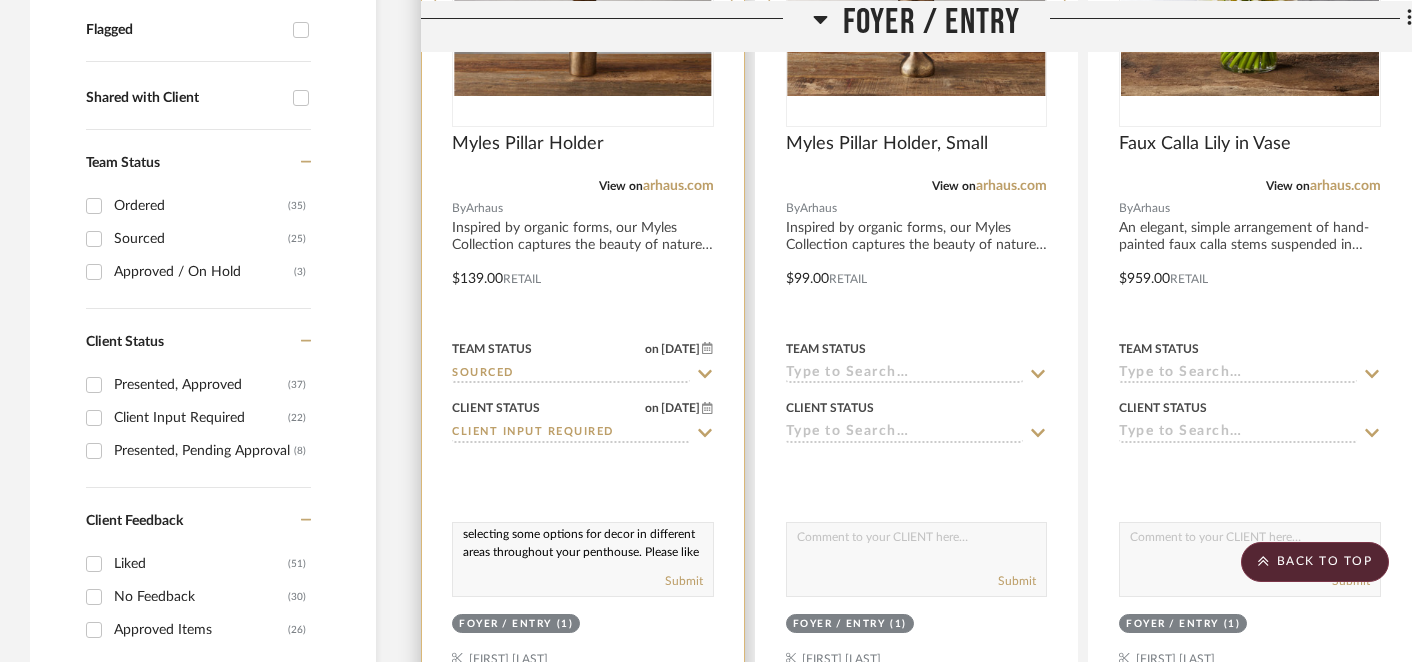 scroll, scrollTop: 26, scrollLeft: 0, axis: vertical 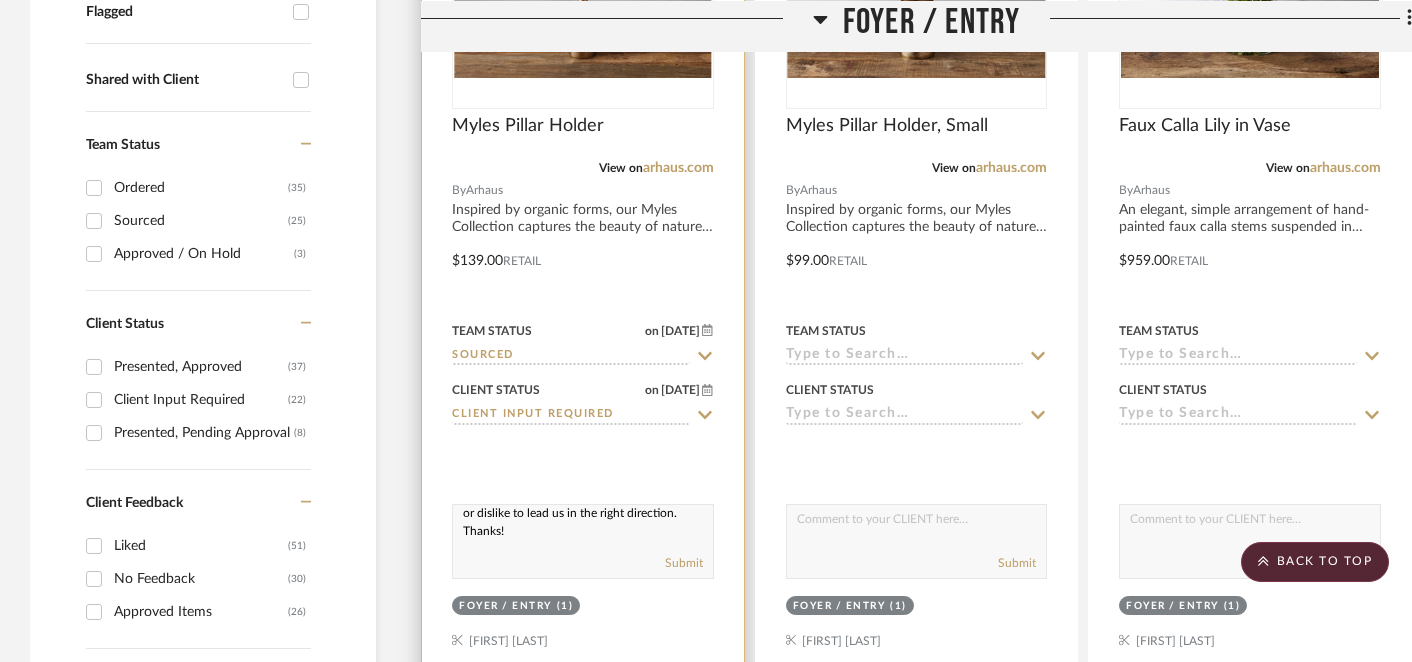 click on "Hi [FIRST], I'm just beginning the process of selecting some options for decor in different areas throughout your penthouse. Please like or dislike to lead us in the right direction. Thanks!" at bounding box center [583, 524] 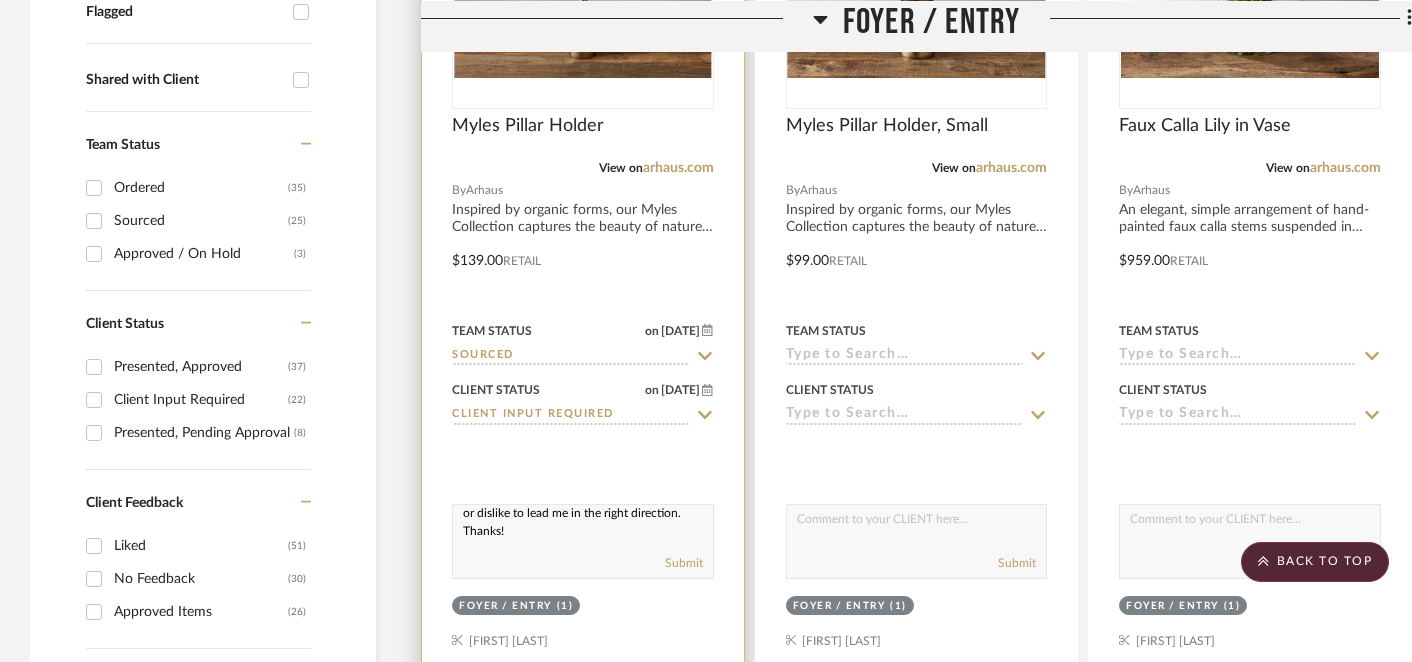 scroll, scrollTop: 748, scrollLeft: 0, axis: vertical 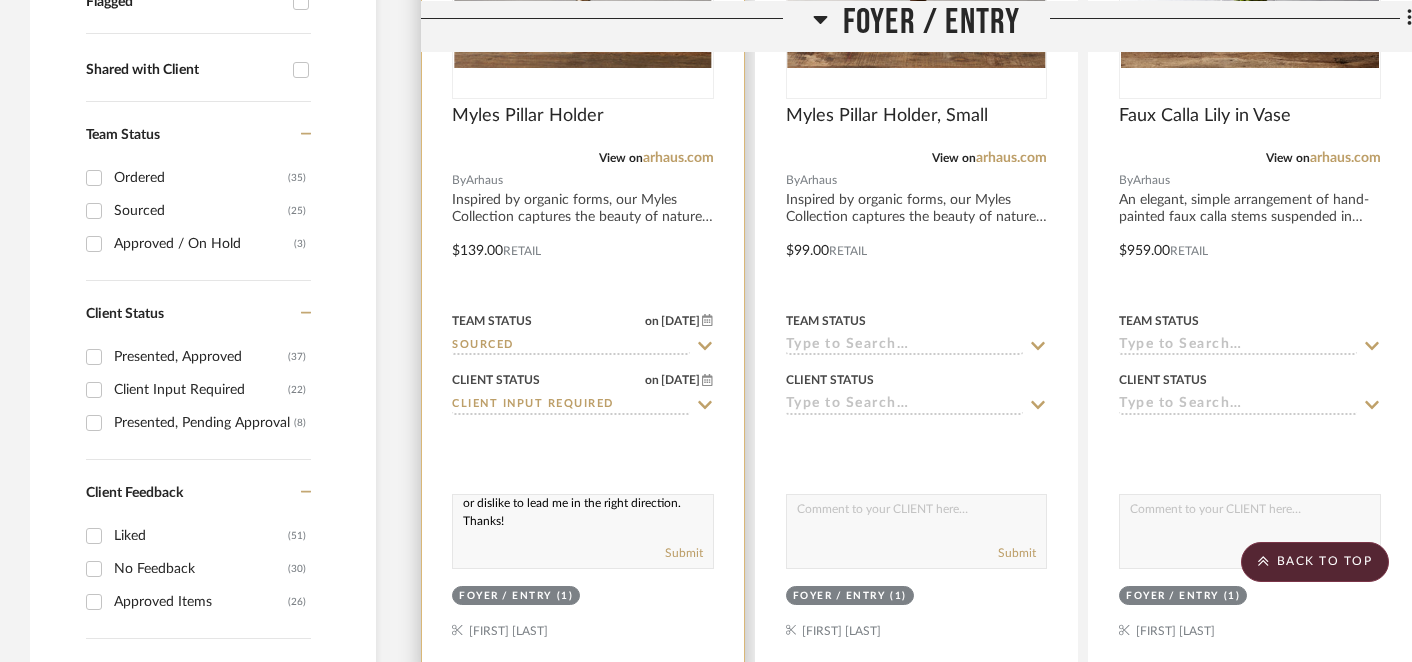 type on "Hi [FIRST], I'm just beginning the process of selecting some options for decor in different areas throughout your penthouse. Please like or dislike to lead me in the right direction. Thanks!" 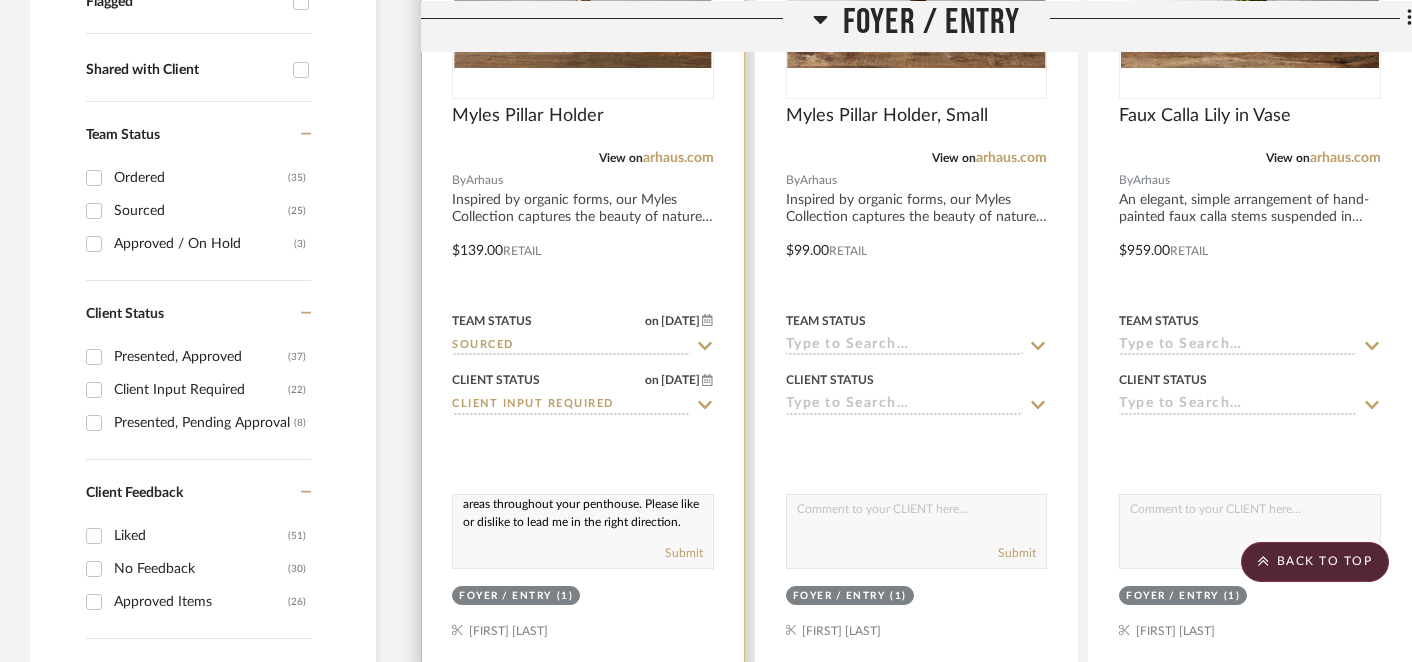 scroll, scrollTop: 0, scrollLeft: 0, axis: both 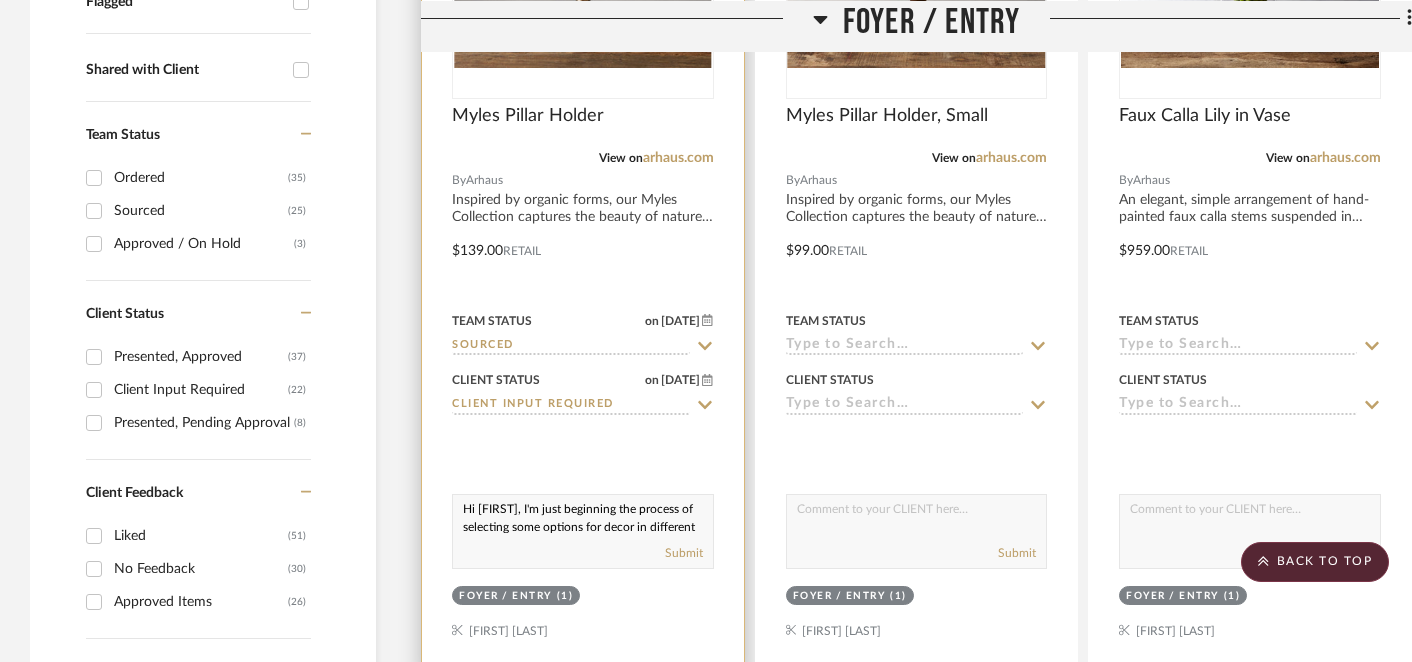 drag, startPoint x: 627, startPoint y: 520, endPoint x: 455, endPoint y: 496, distance: 173.66635 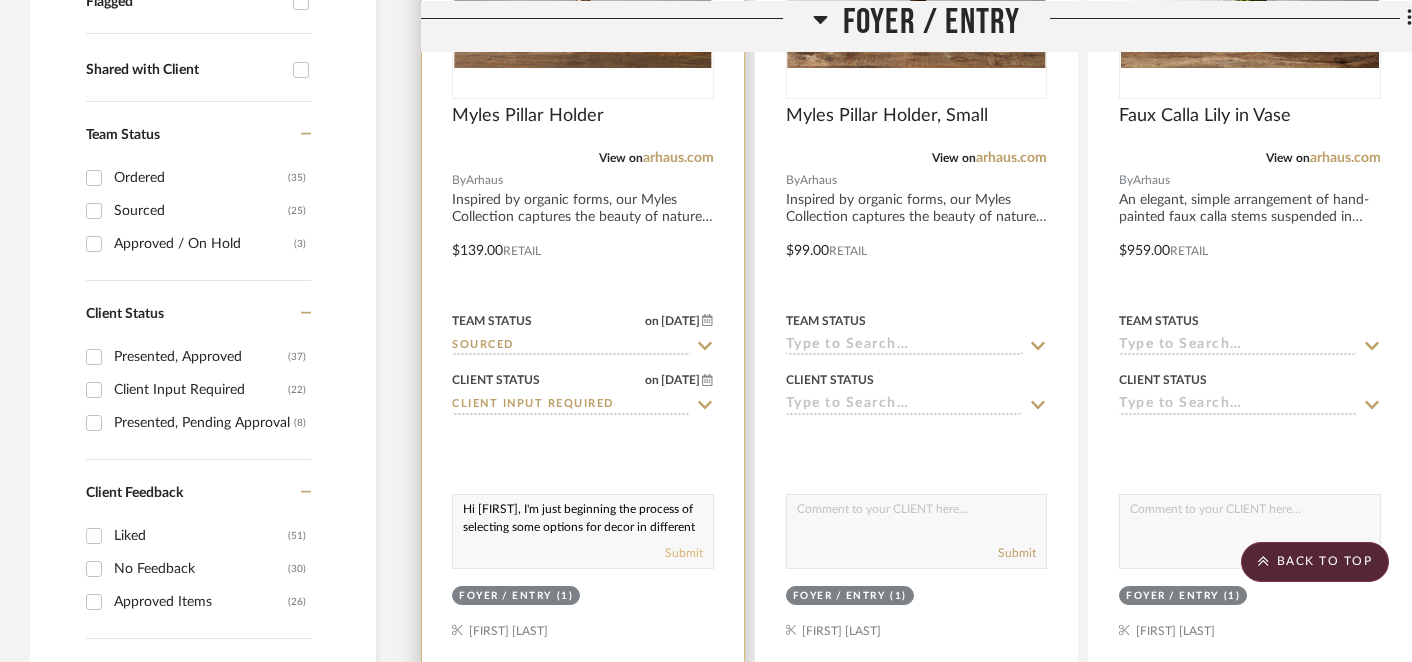 click on "Submit" at bounding box center (684, 553) 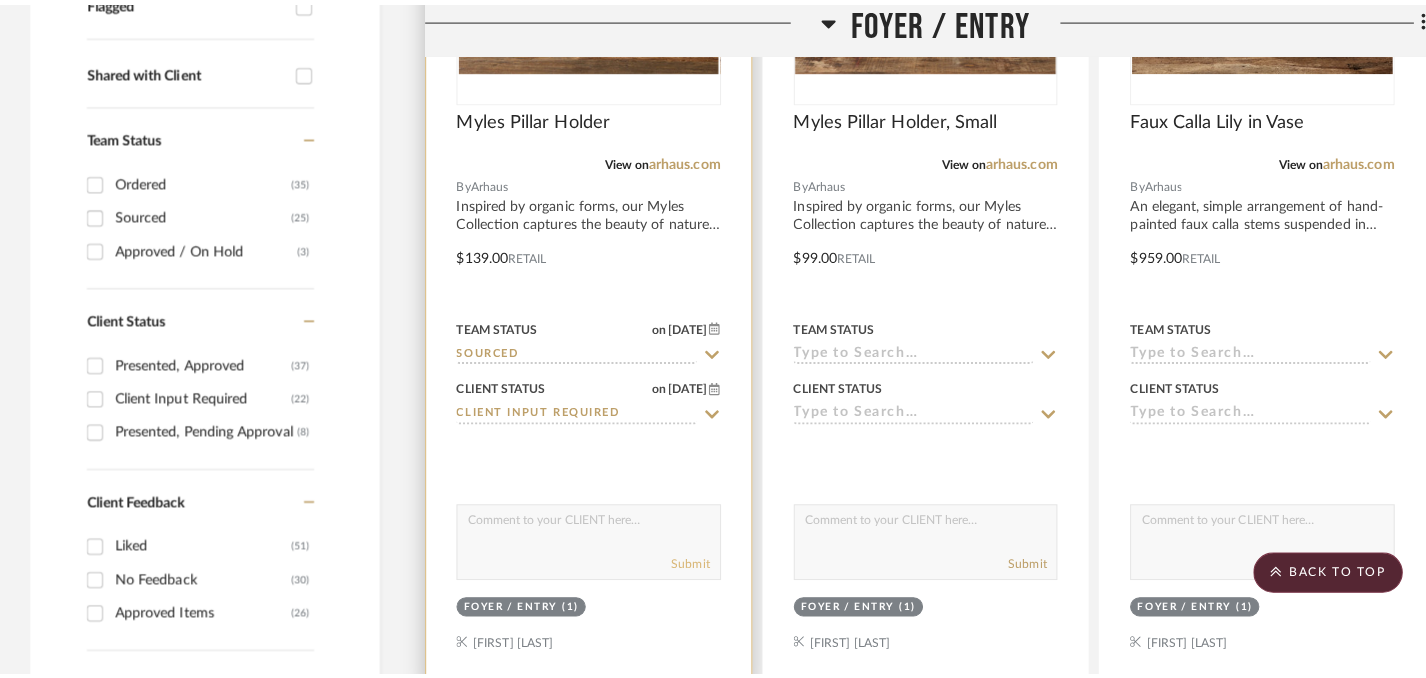 scroll, scrollTop: 0, scrollLeft: 0, axis: both 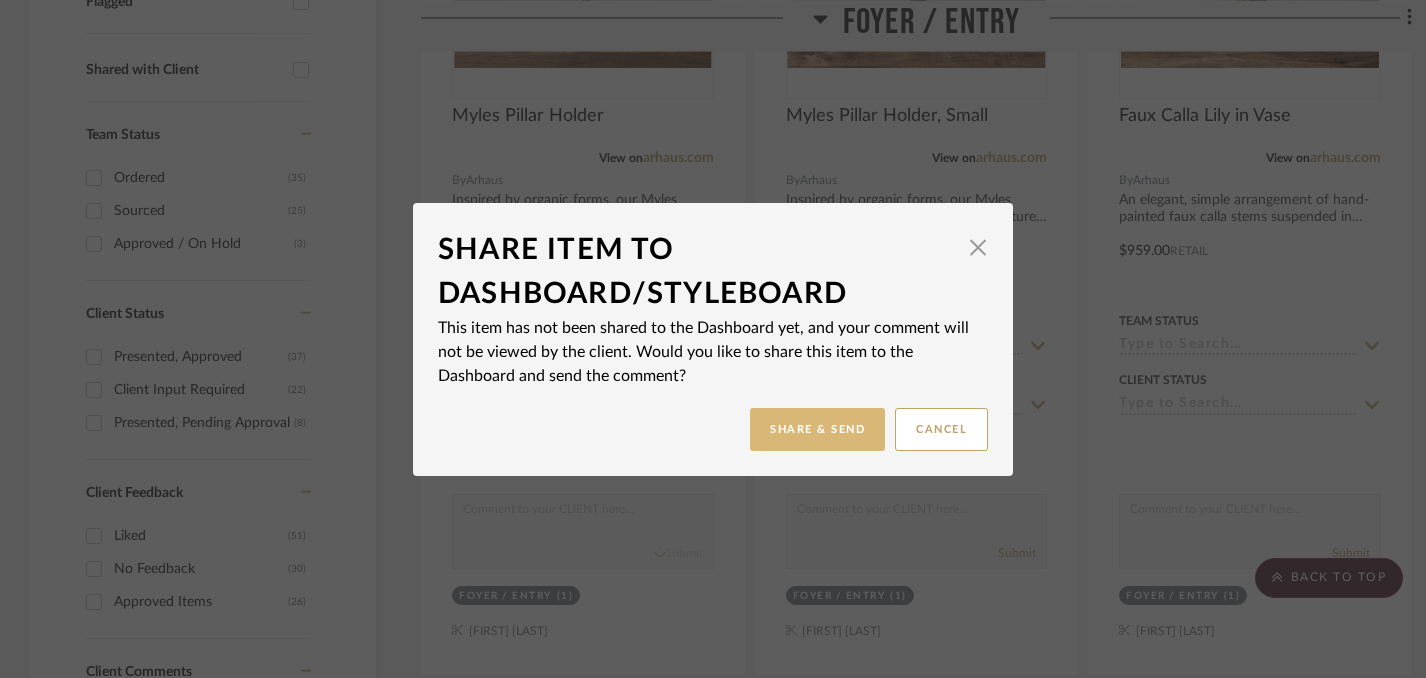 click on "Share & Send" at bounding box center (817, 429) 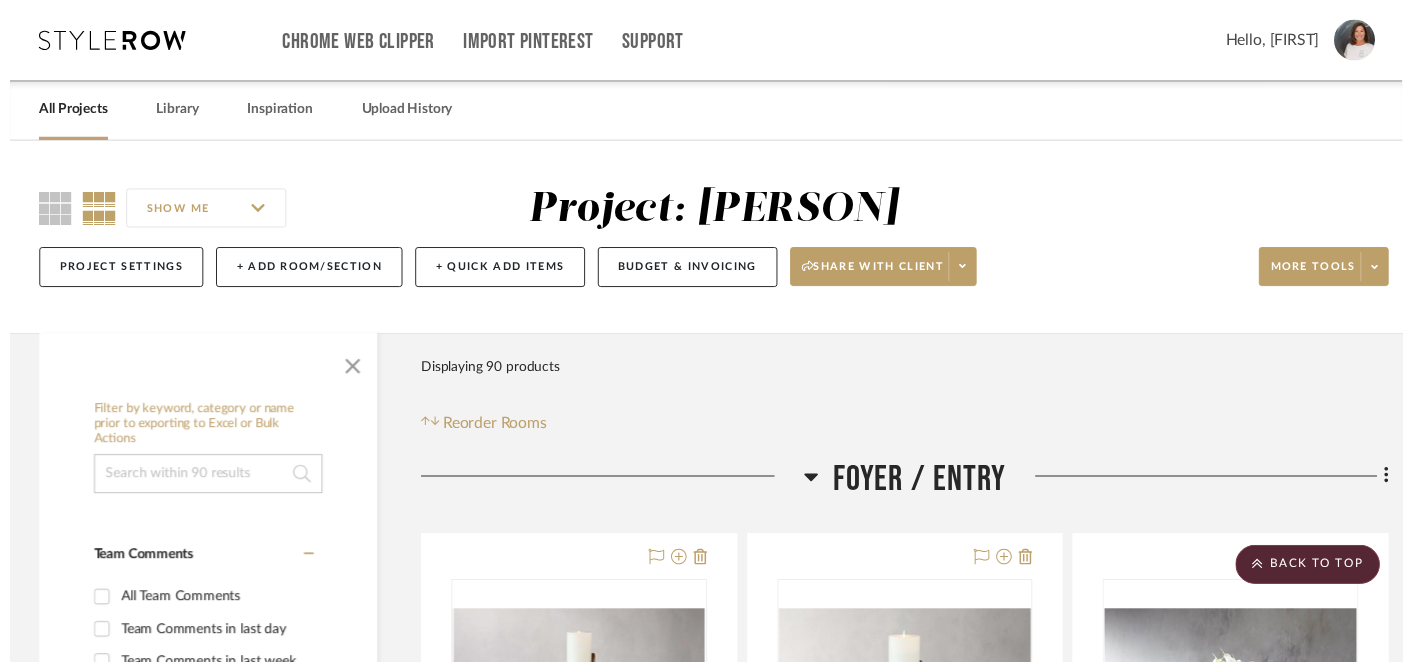 scroll, scrollTop: 748, scrollLeft: 0, axis: vertical 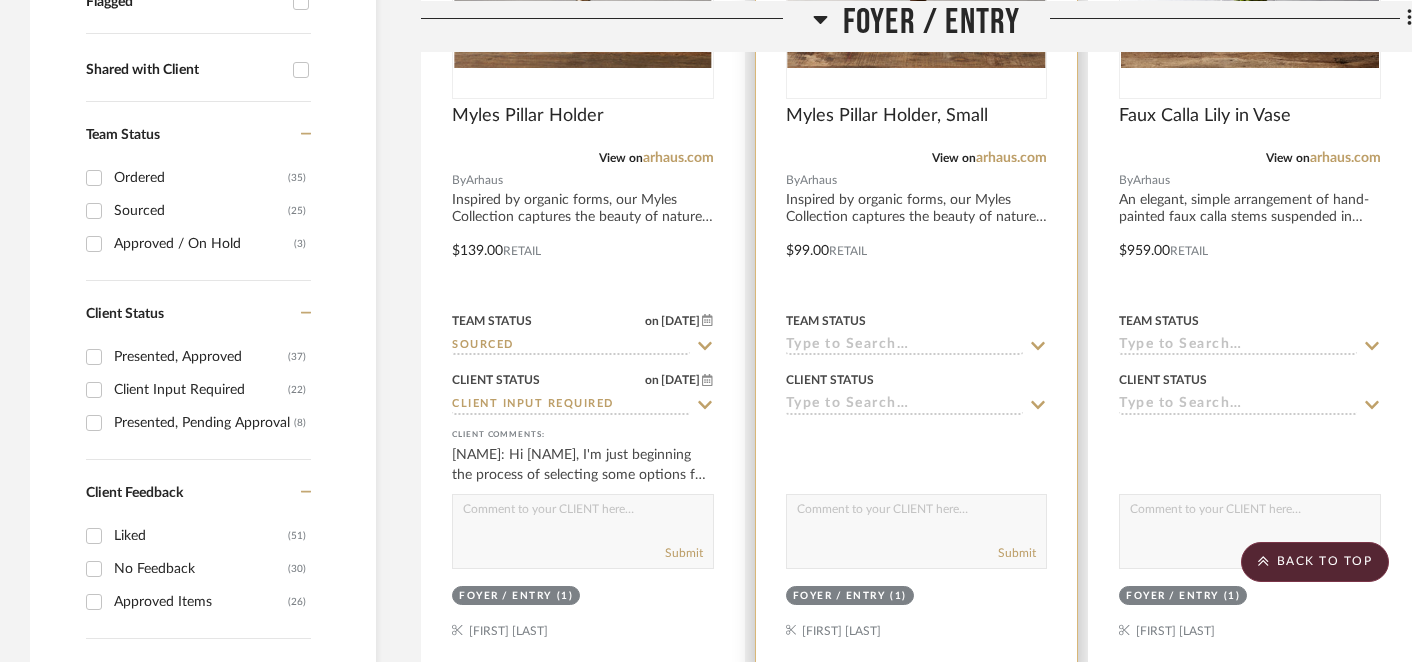 click at bounding box center [917, 514] 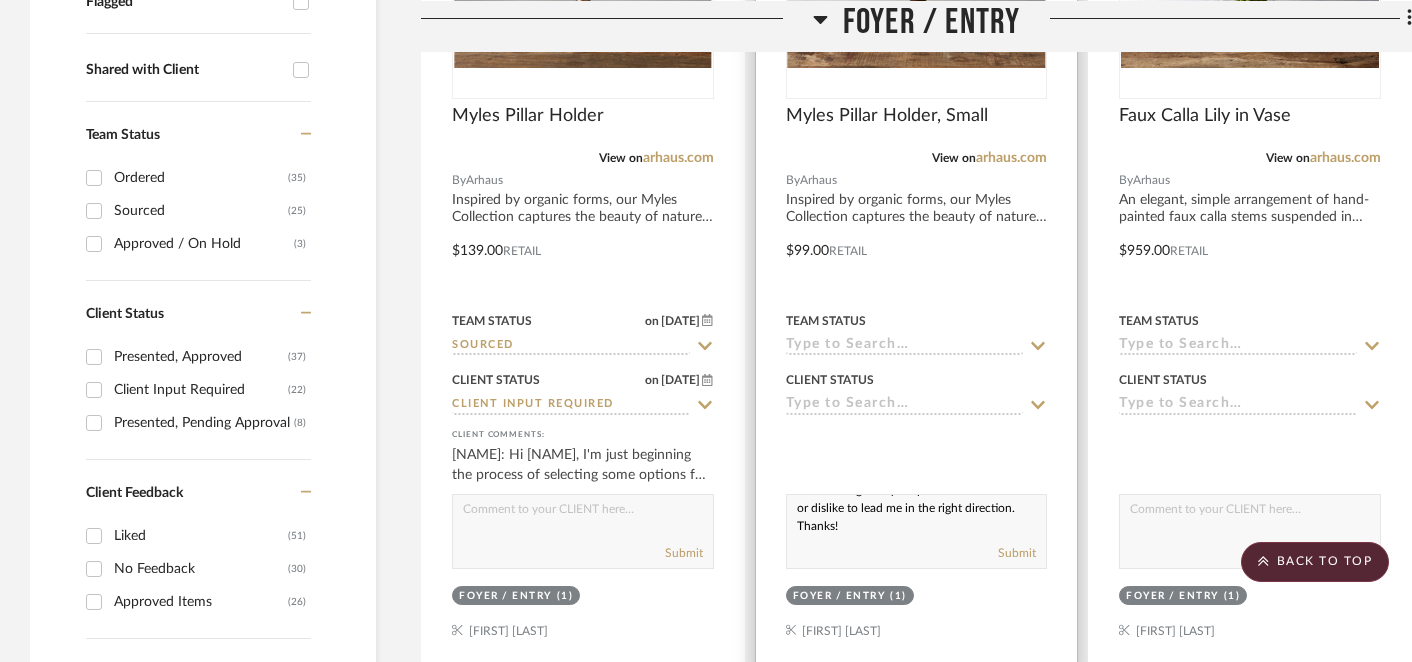 scroll, scrollTop: 62, scrollLeft: 0, axis: vertical 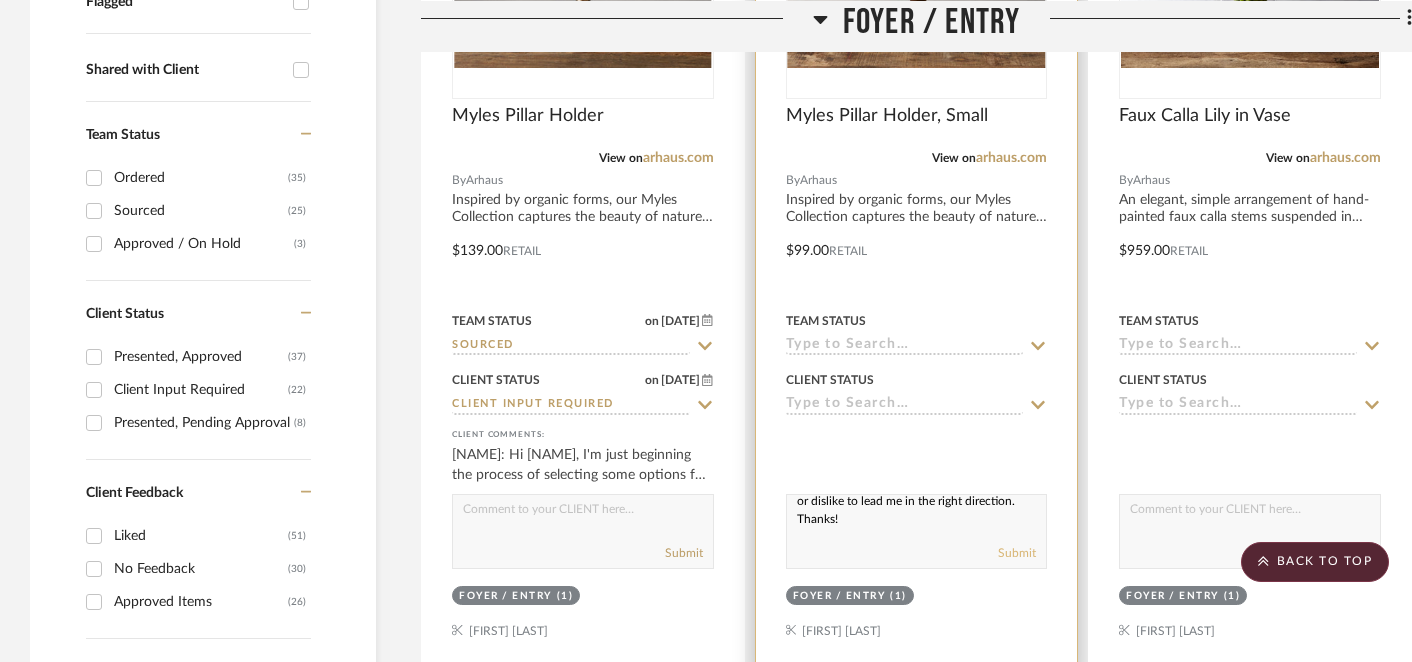 type on "Hi [FIRST], I'm just beginning the process of selecting some options for decor in different areas throughout your penthouse. Please like or dislike to lead me in the right direction. Thanks!" 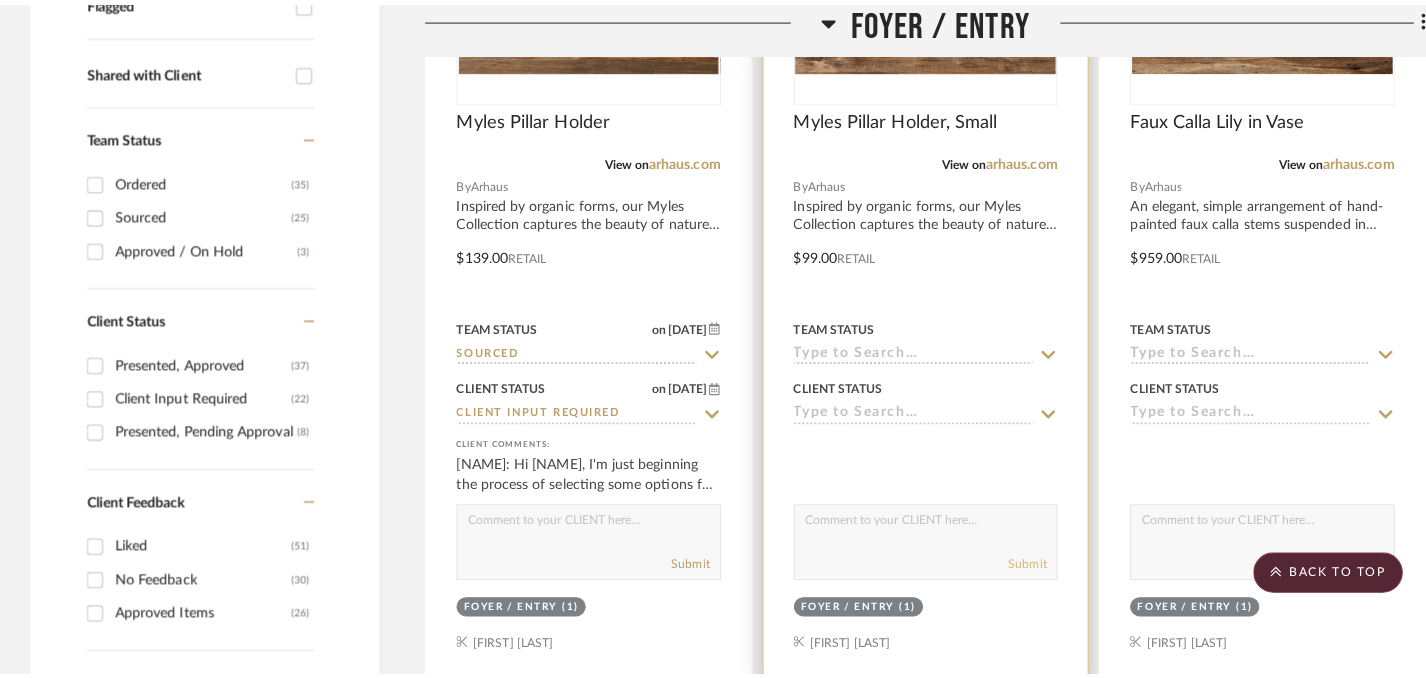 scroll, scrollTop: 0, scrollLeft: 0, axis: both 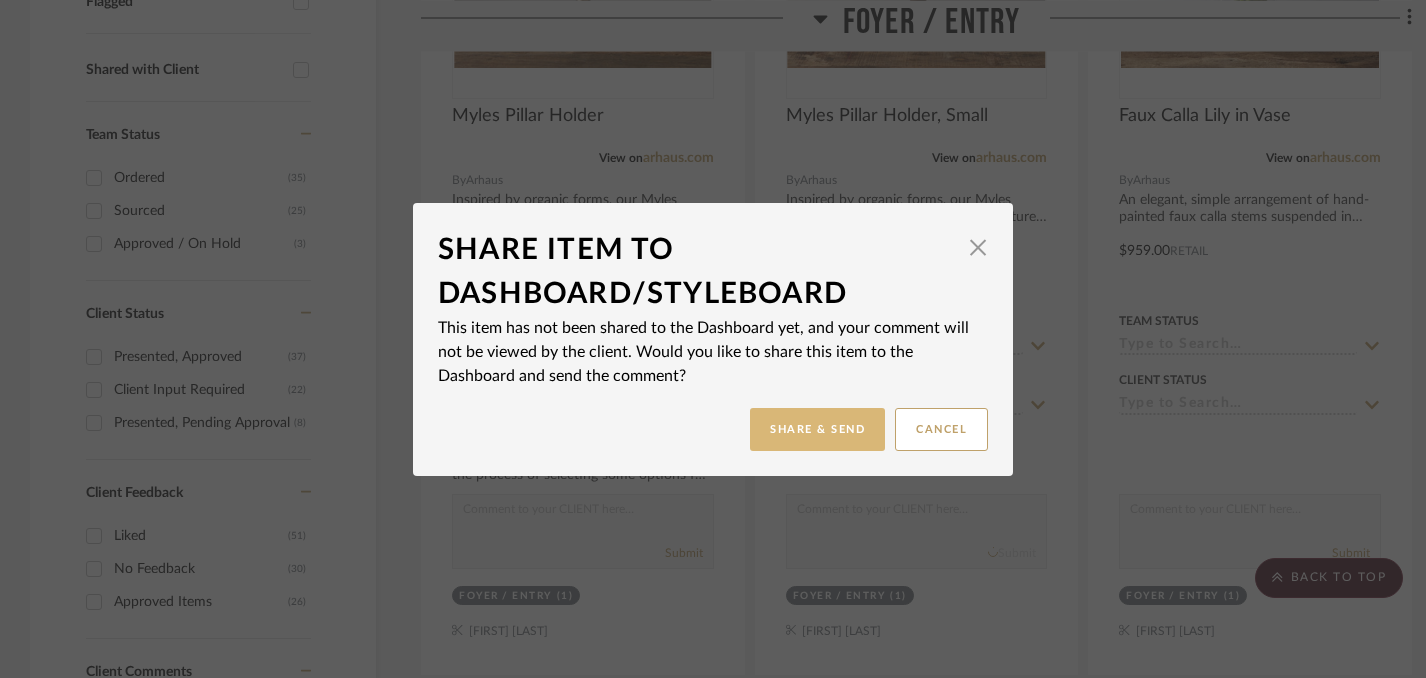 click on "Share & Send" at bounding box center [817, 429] 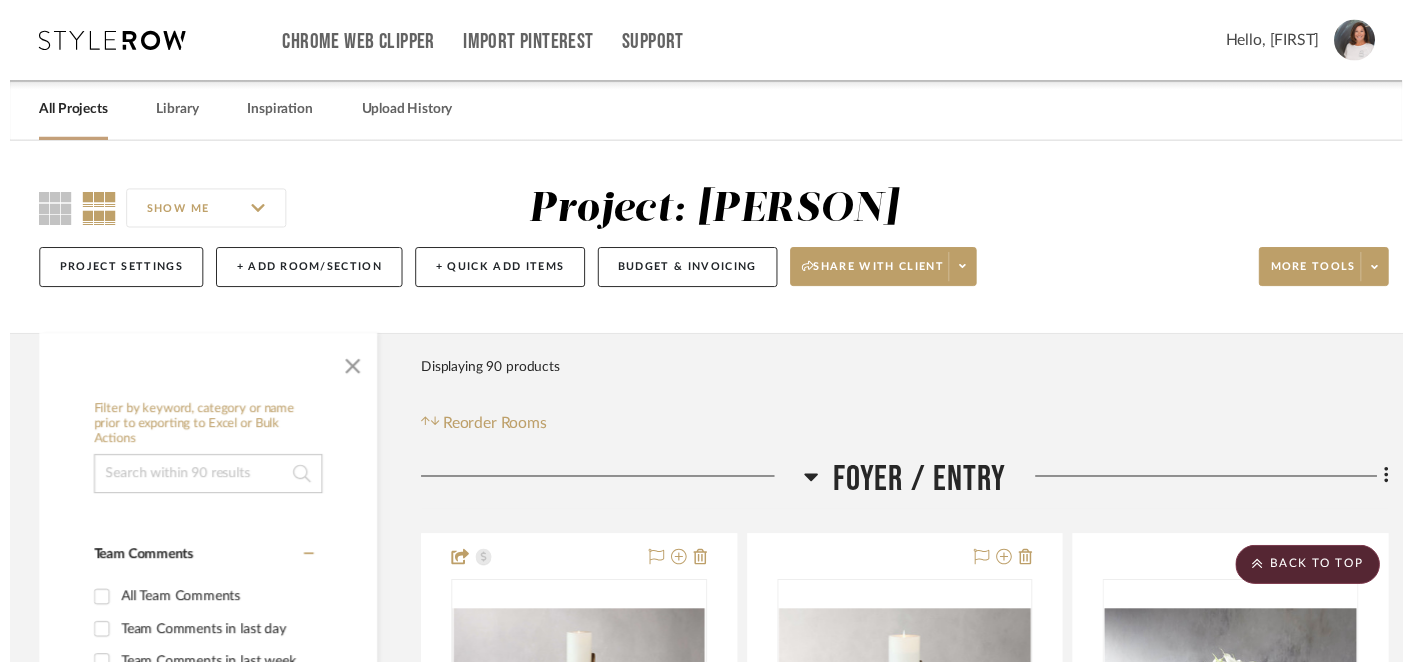 scroll, scrollTop: 748, scrollLeft: 0, axis: vertical 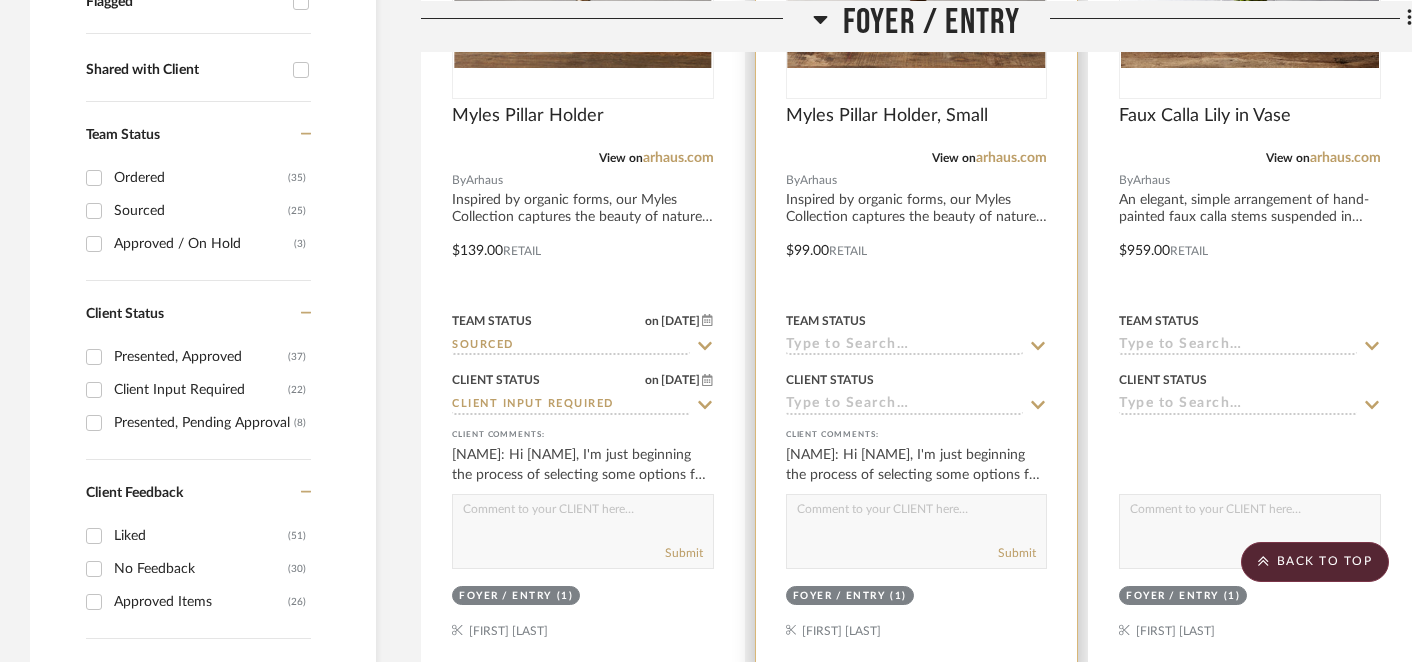click 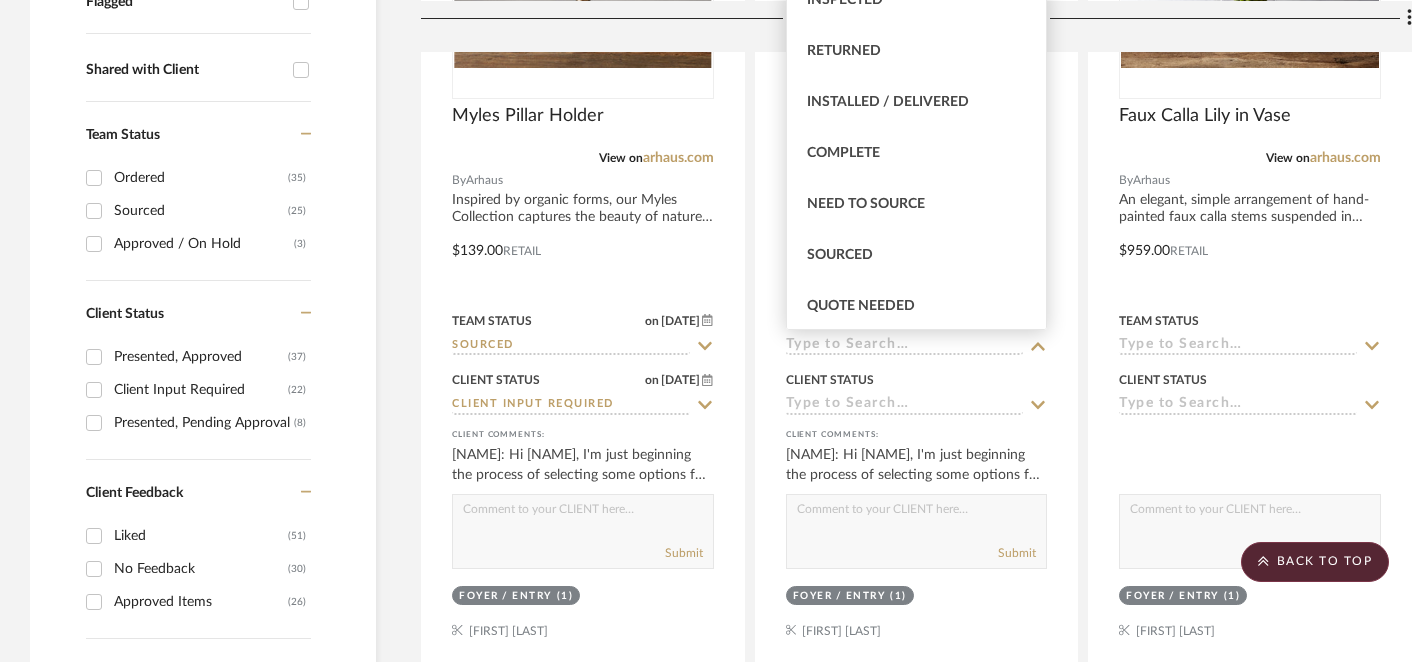 scroll, scrollTop: 428, scrollLeft: 0, axis: vertical 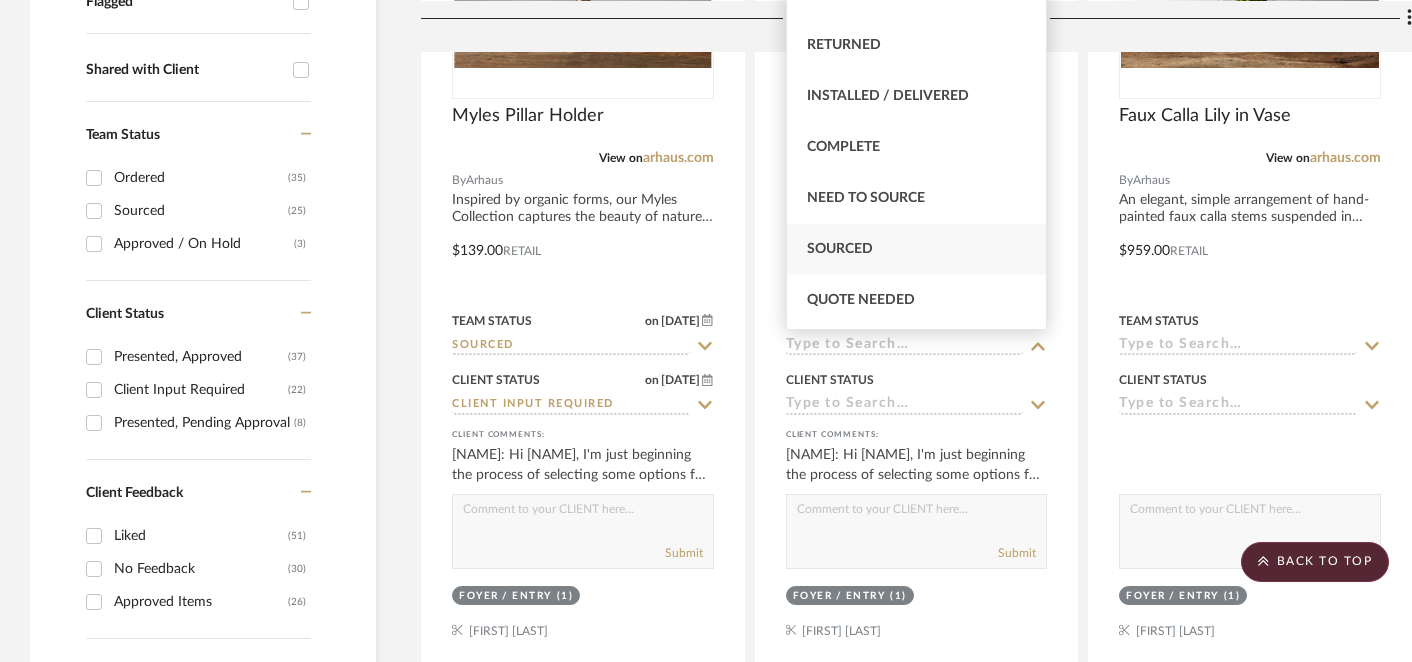 click on "Sourced" at bounding box center [840, 249] 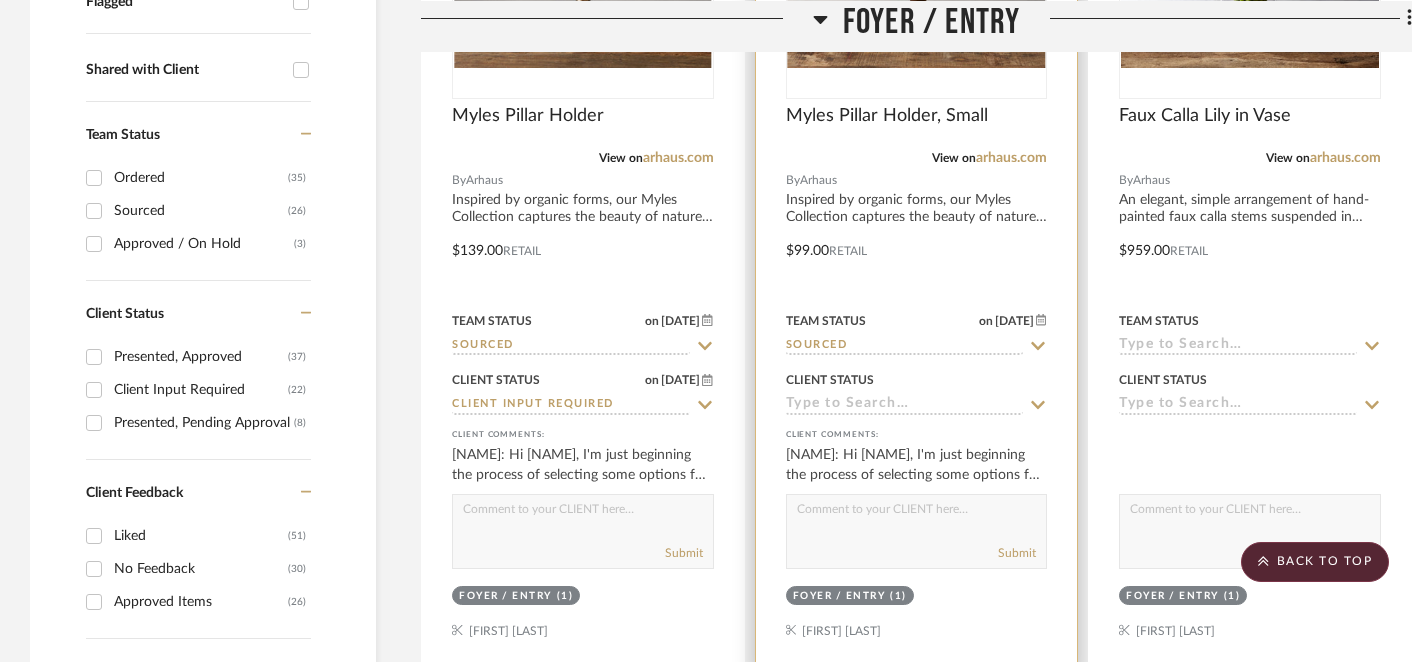 click 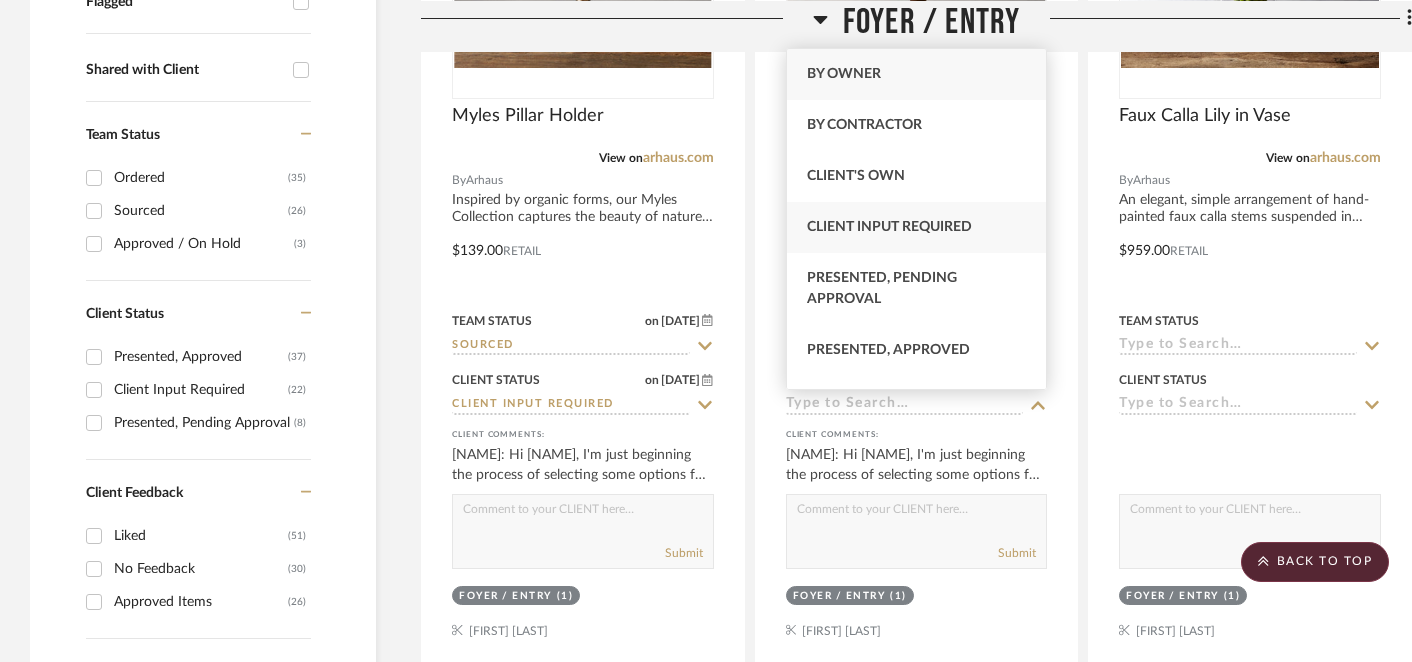 click on "Client Input Required" at bounding box center [889, 227] 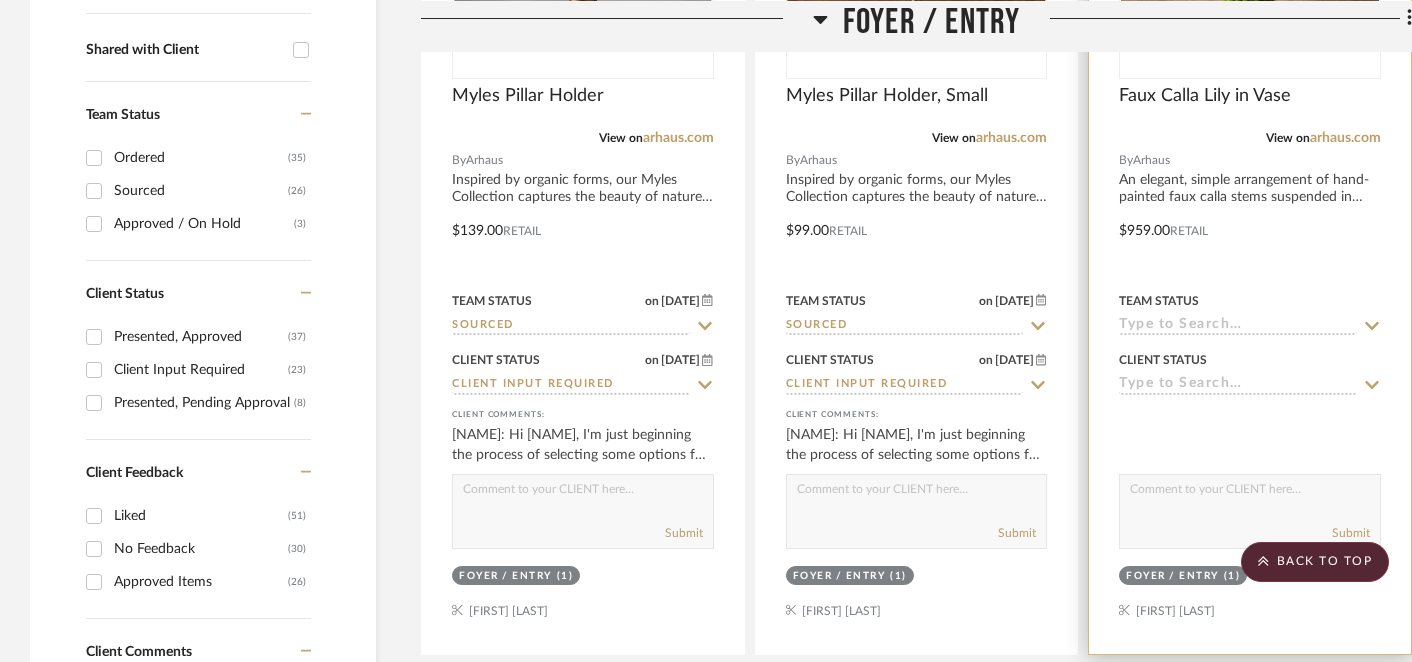 scroll, scrollTop: 773, scrollLeft: 0, axis: vertical 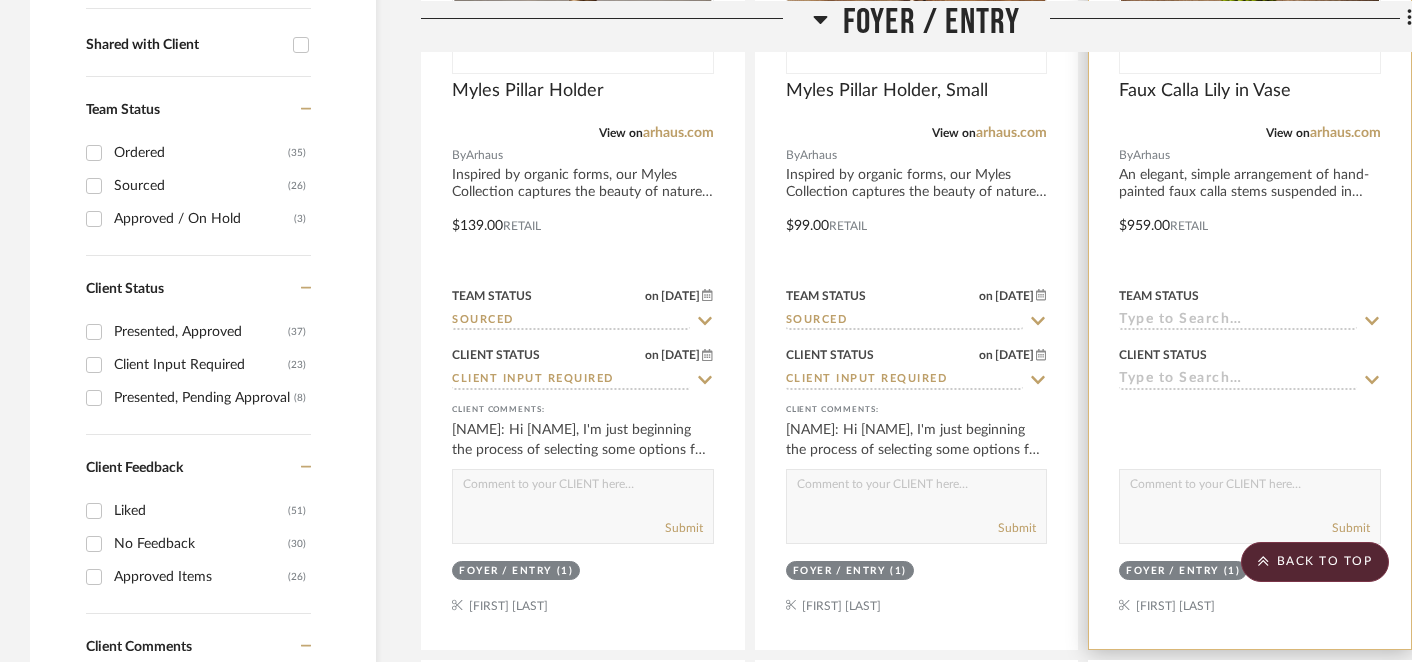 click at bounding box center [1250, 489] 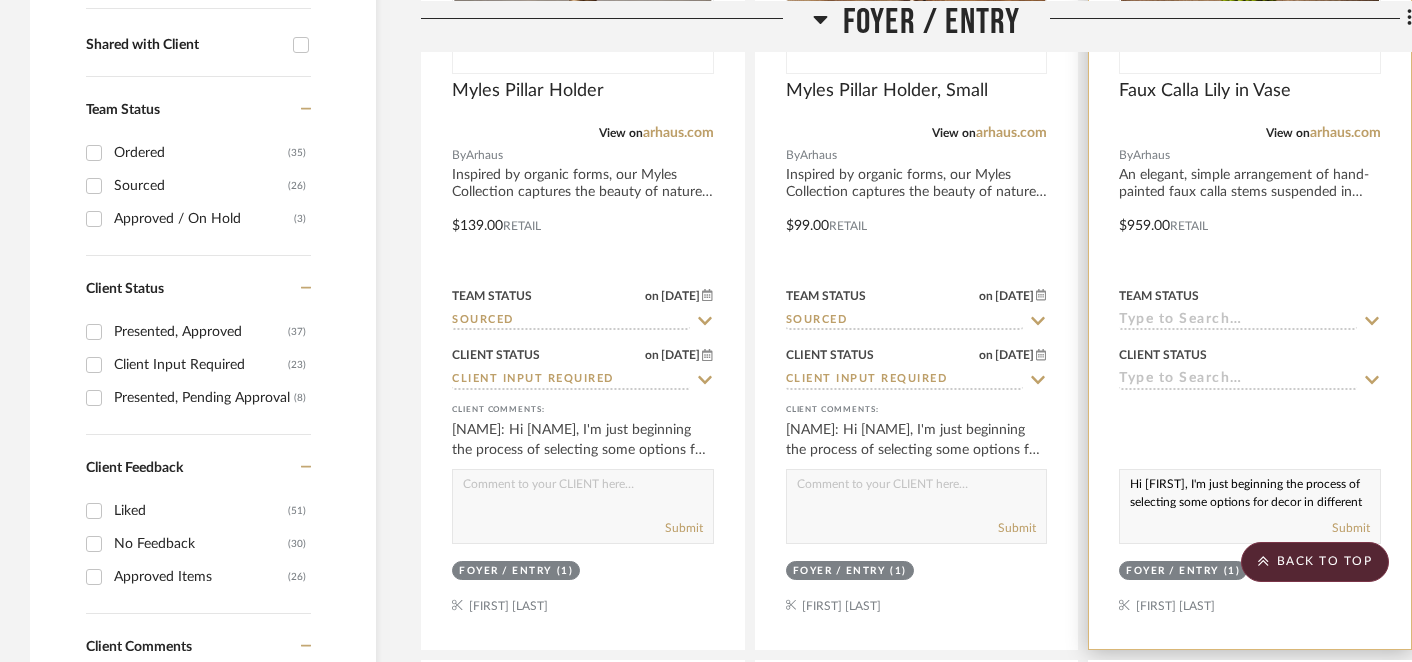 scroll, scrollTop: 55, scrollLeft: 0, axis: vertical 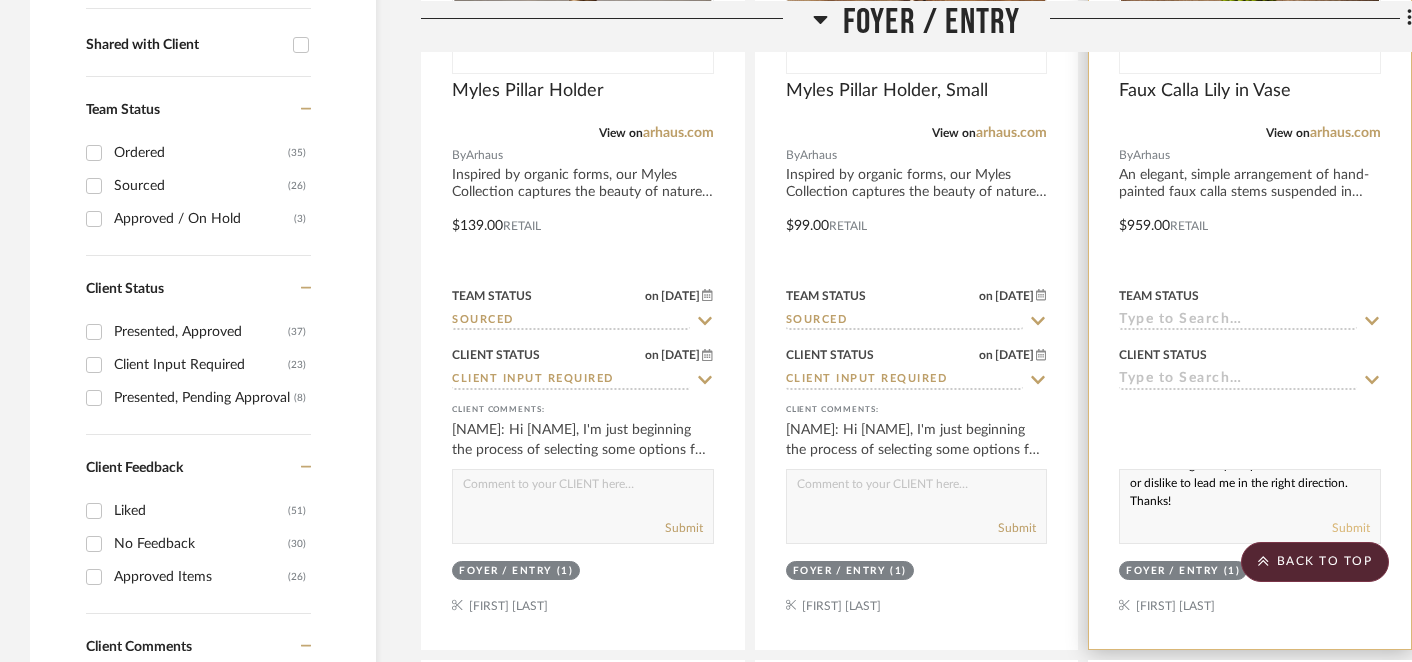 type on "Hi [FIRST], I'm just beginning the process of selecting some options for decor in different areas throughout your penthouse. Please like or dislike to lead me in the right direction. Thanks!" 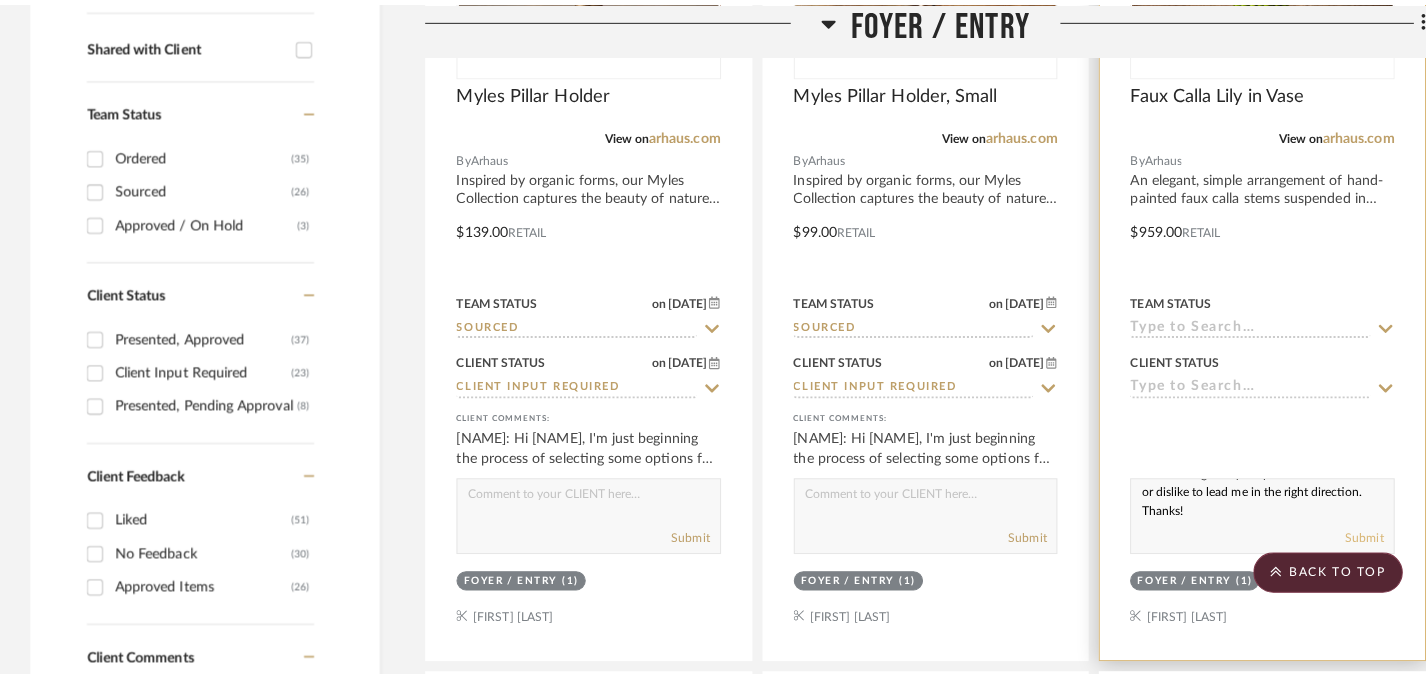 scroll, scrollTop: 0, scrollLeft: 0, axis: both 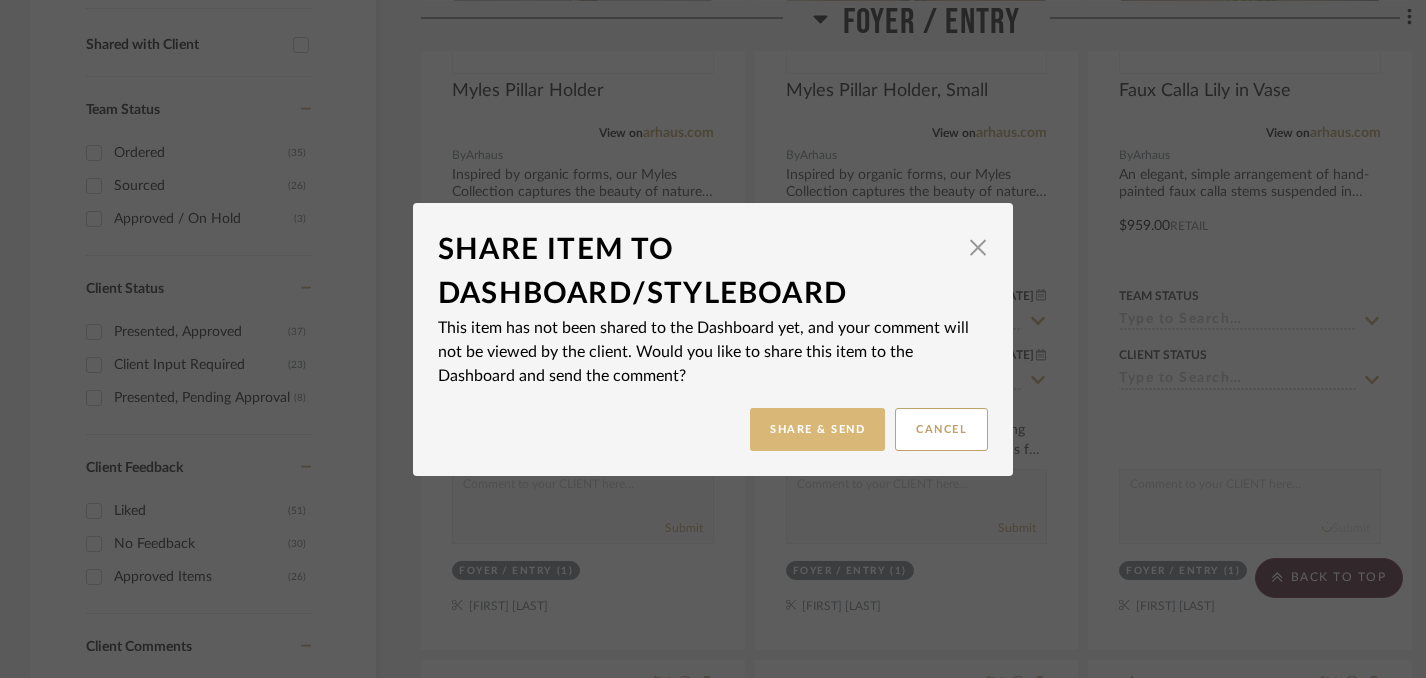 click on "Share & Send" at bounding box center [817, 429] 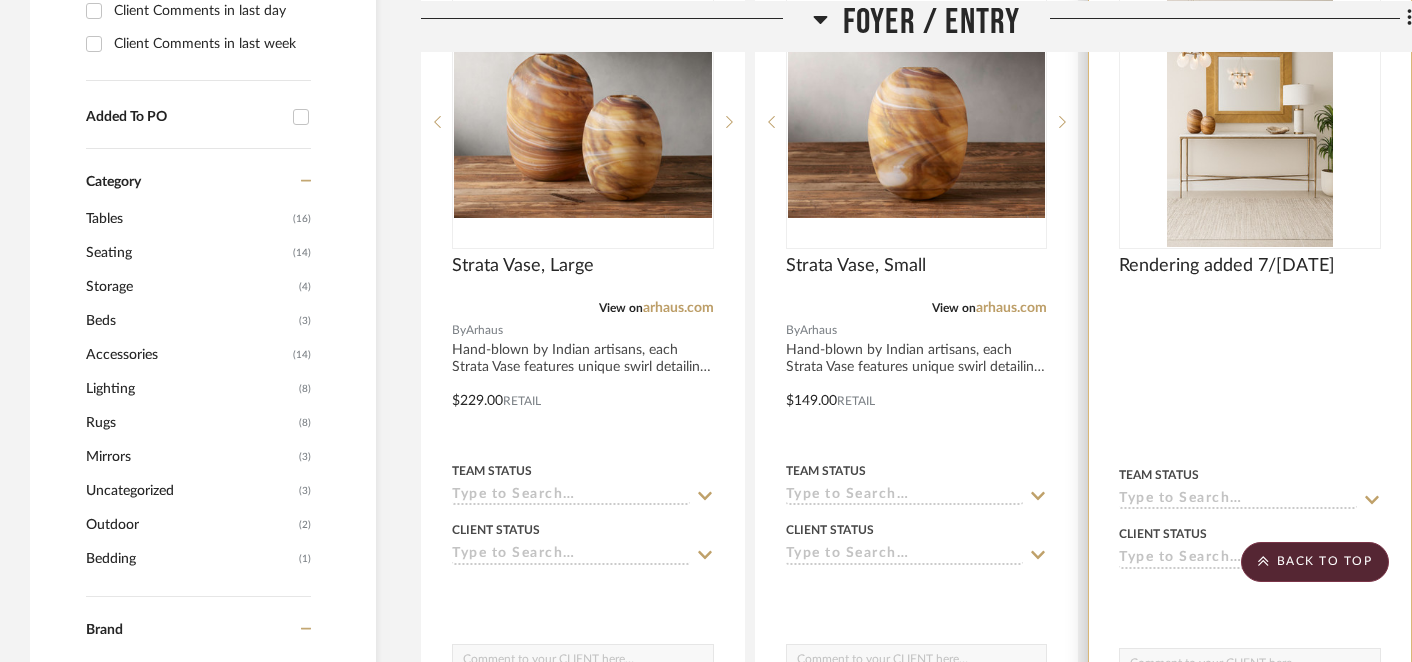 scroll, scrollTop: 1496, scrollLeft: 0, axis: vertical 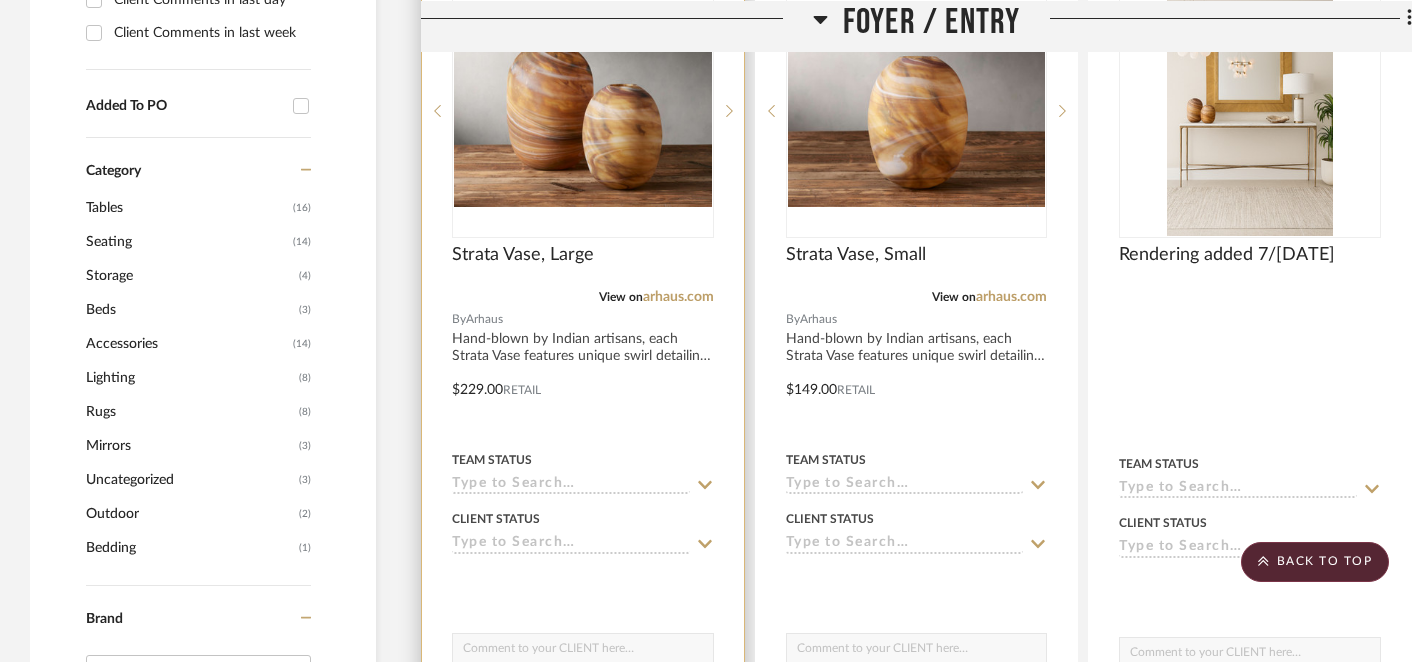 click at bounding box center [583, 653] 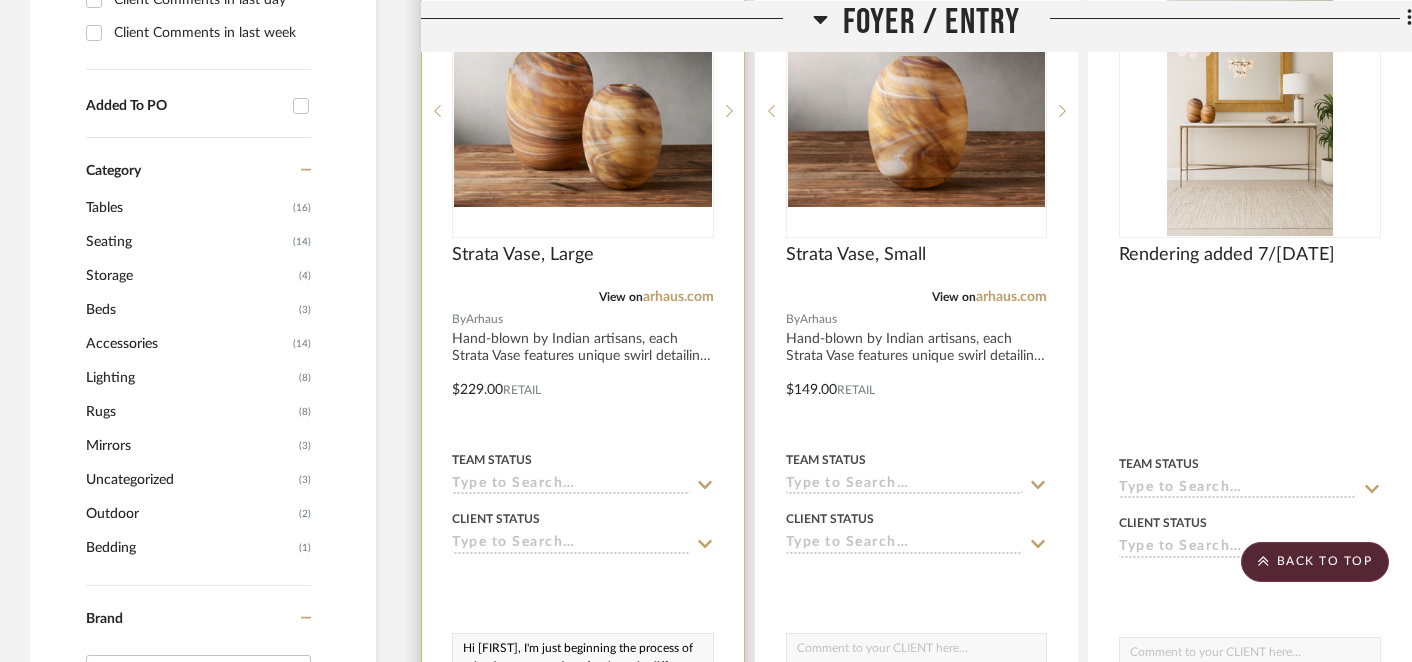 scroll, scrollTop: 55, scrollLeft: 0, axis: vertical 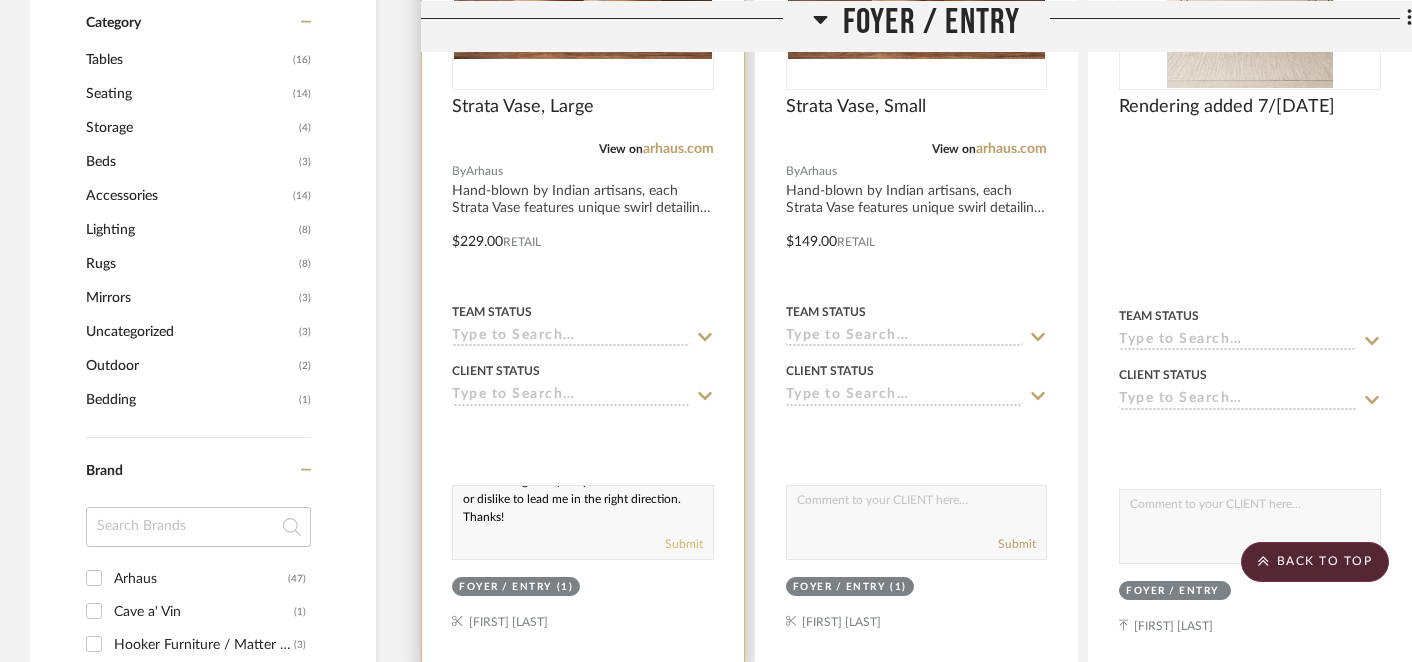 type on "Hi [FIRST], I'm just beginning the process of selecting some options for decor in different areas throughout your penthouse. Please like or dislike to lead me in the right direction. Thanks!" 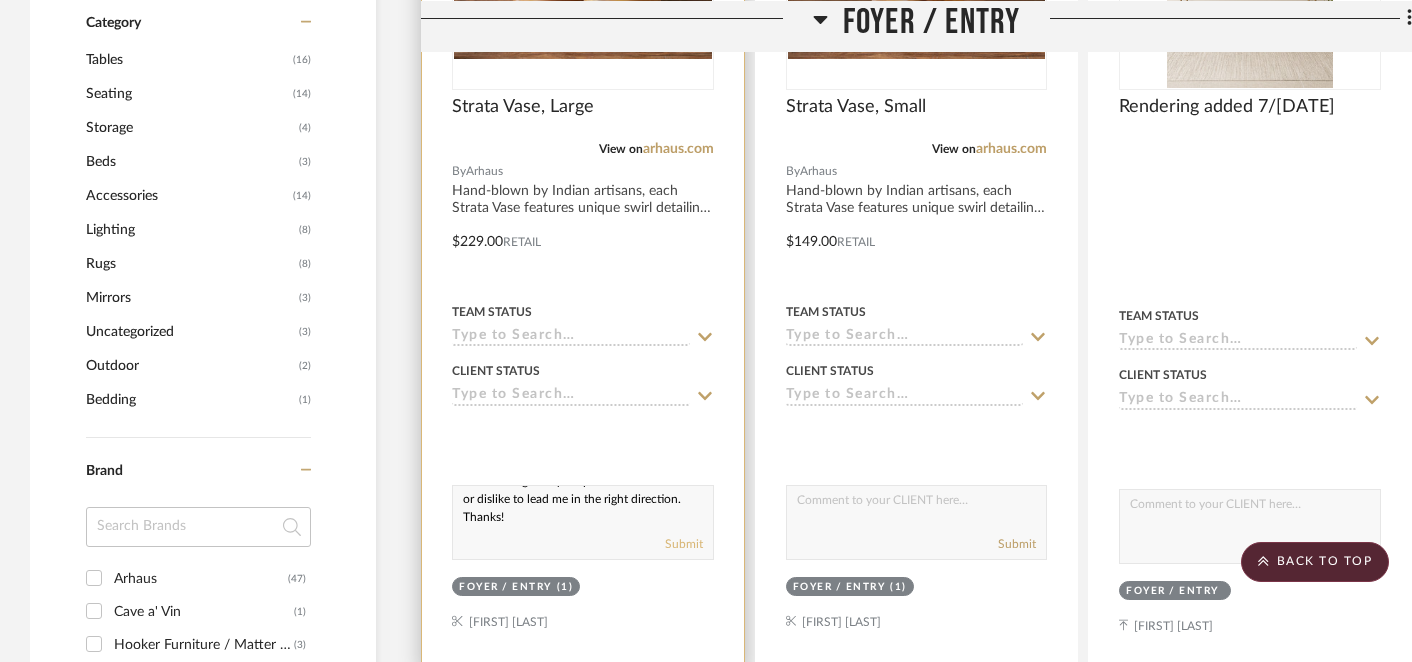 click on "Submit" at bounding box center [684, 544] 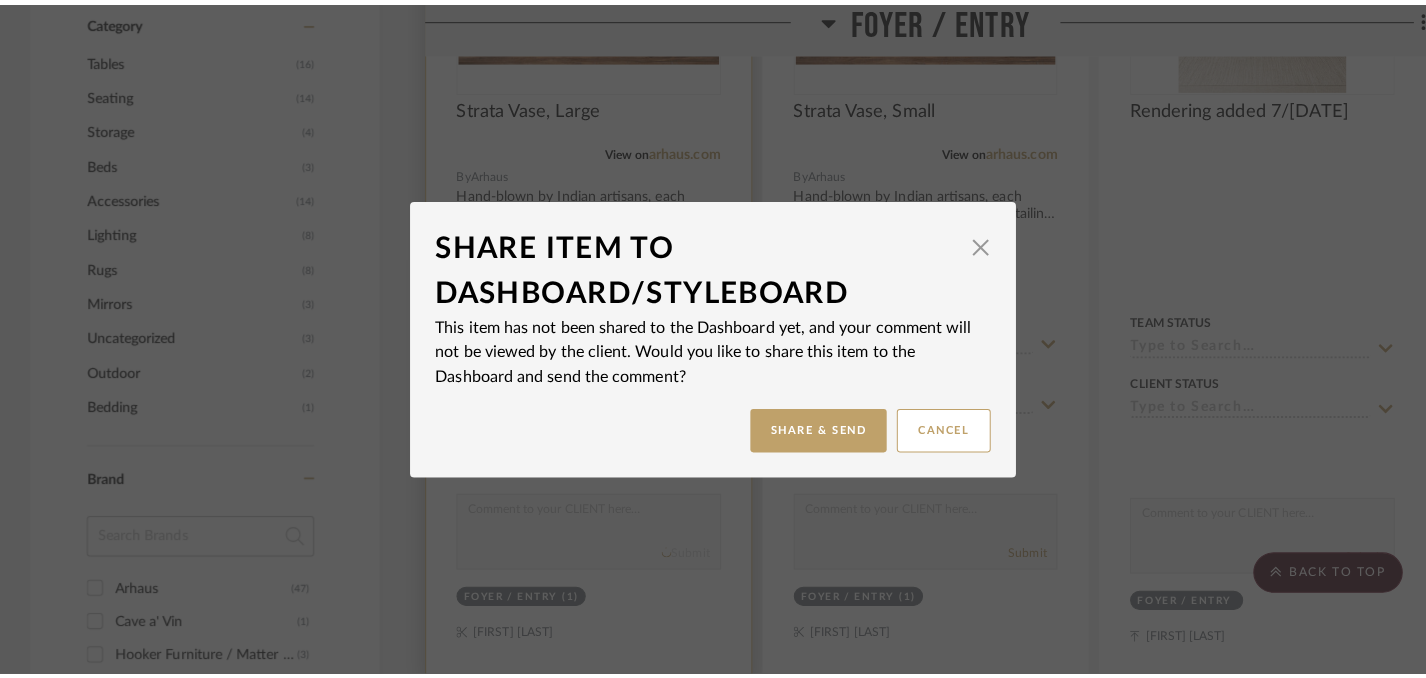 scroll, scrollTop: 0, scrollLeft: 0, axis: both 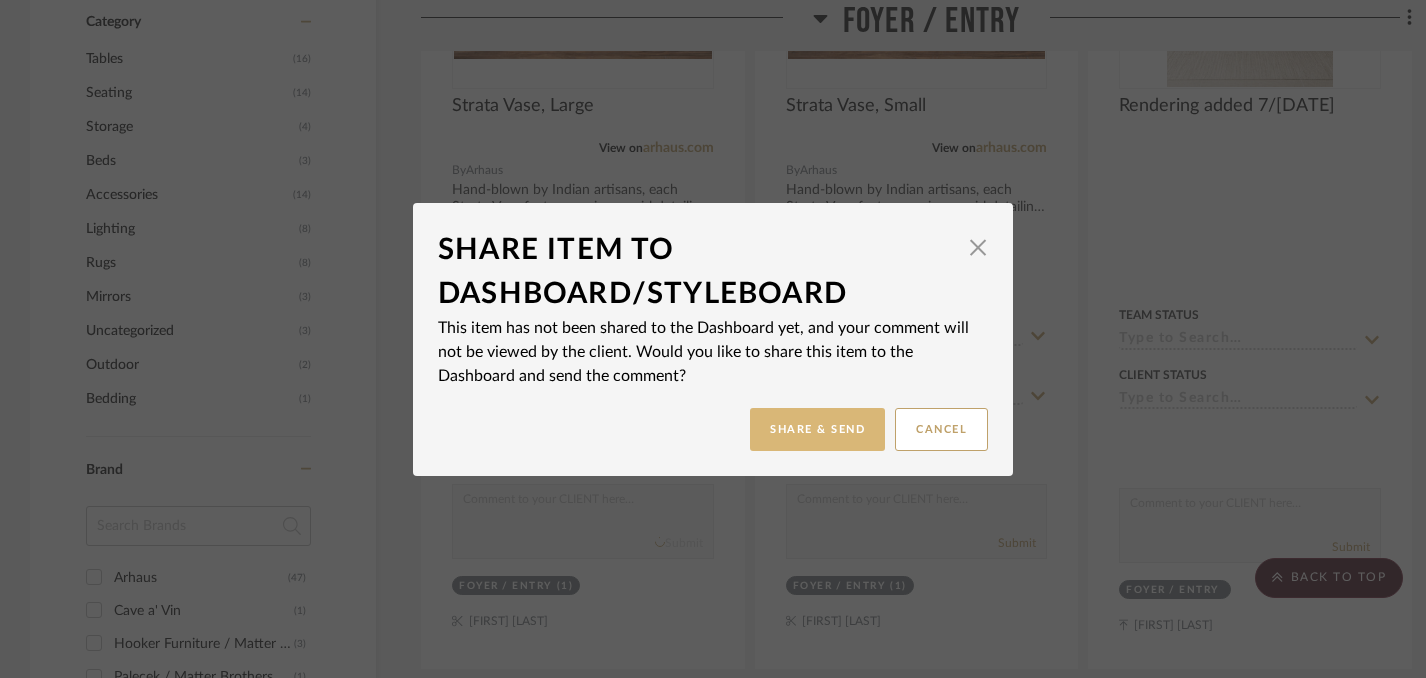 click on "Share & Send" at bounding box center (817, 429) 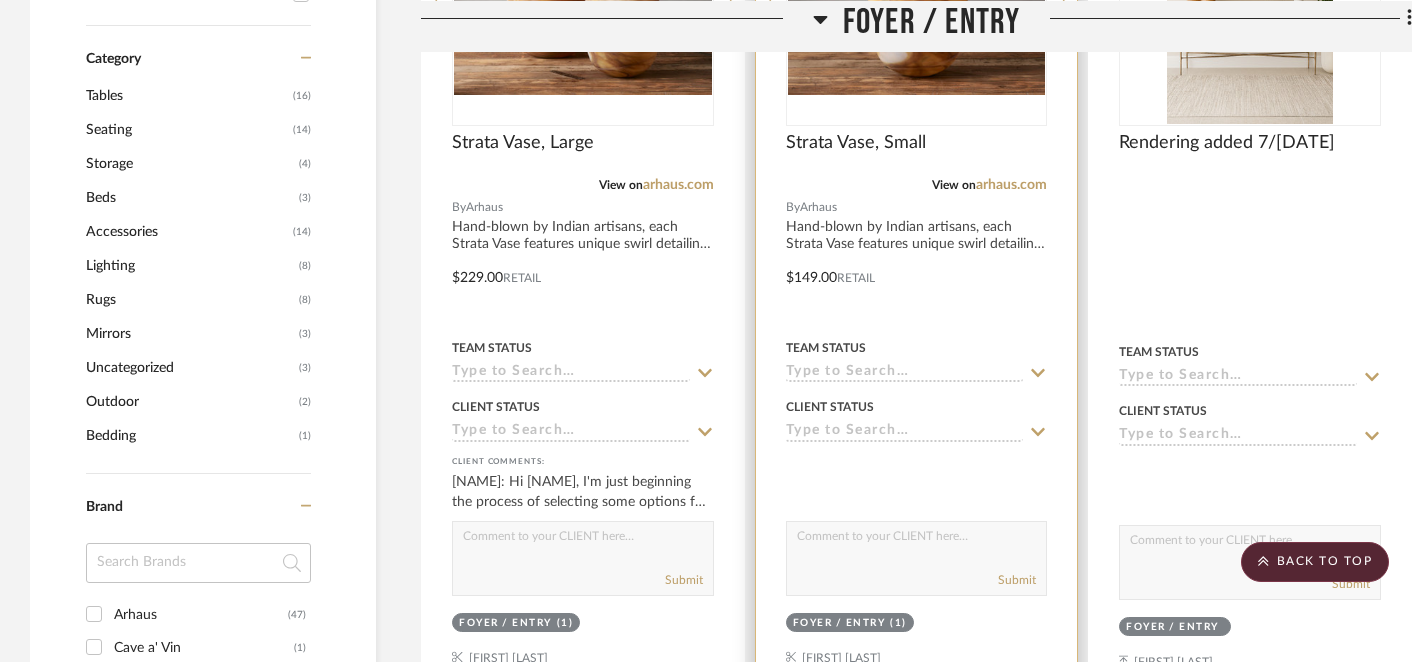scroll, scrollTop: 1618, scrollLeft: 0, axis: vertical 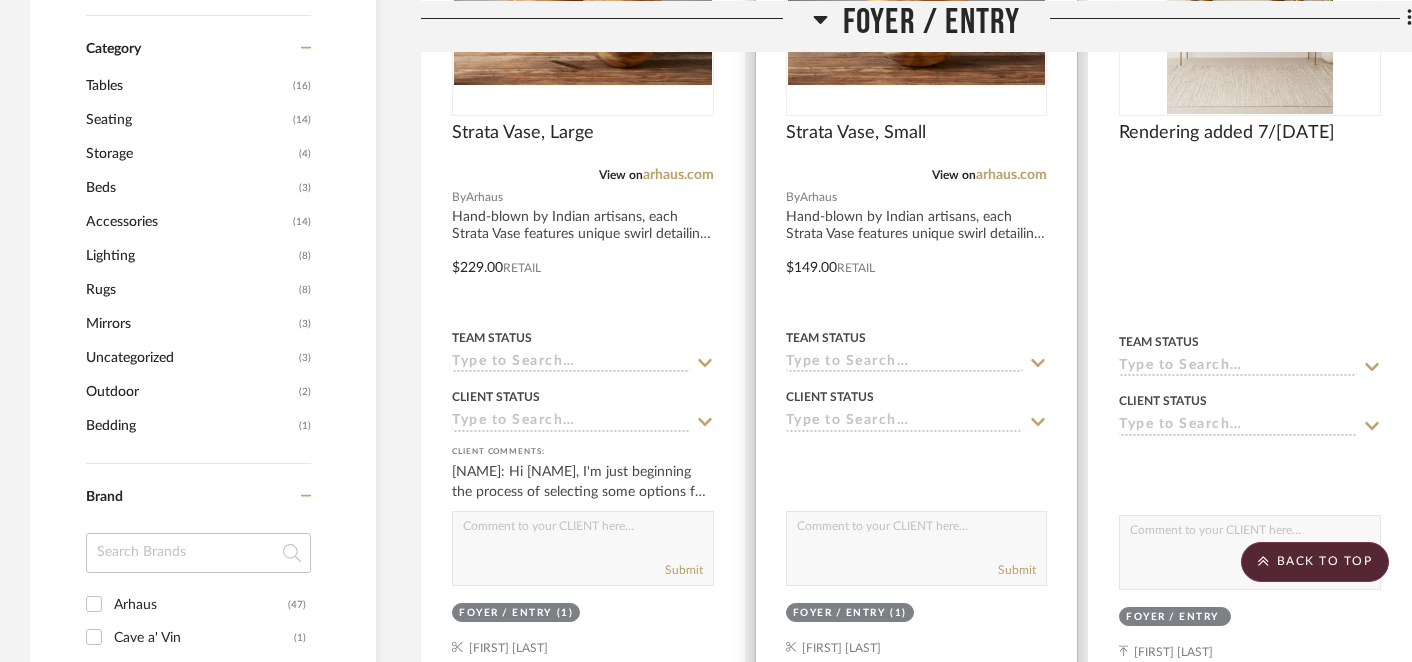 click at bounding box center [917, 531] 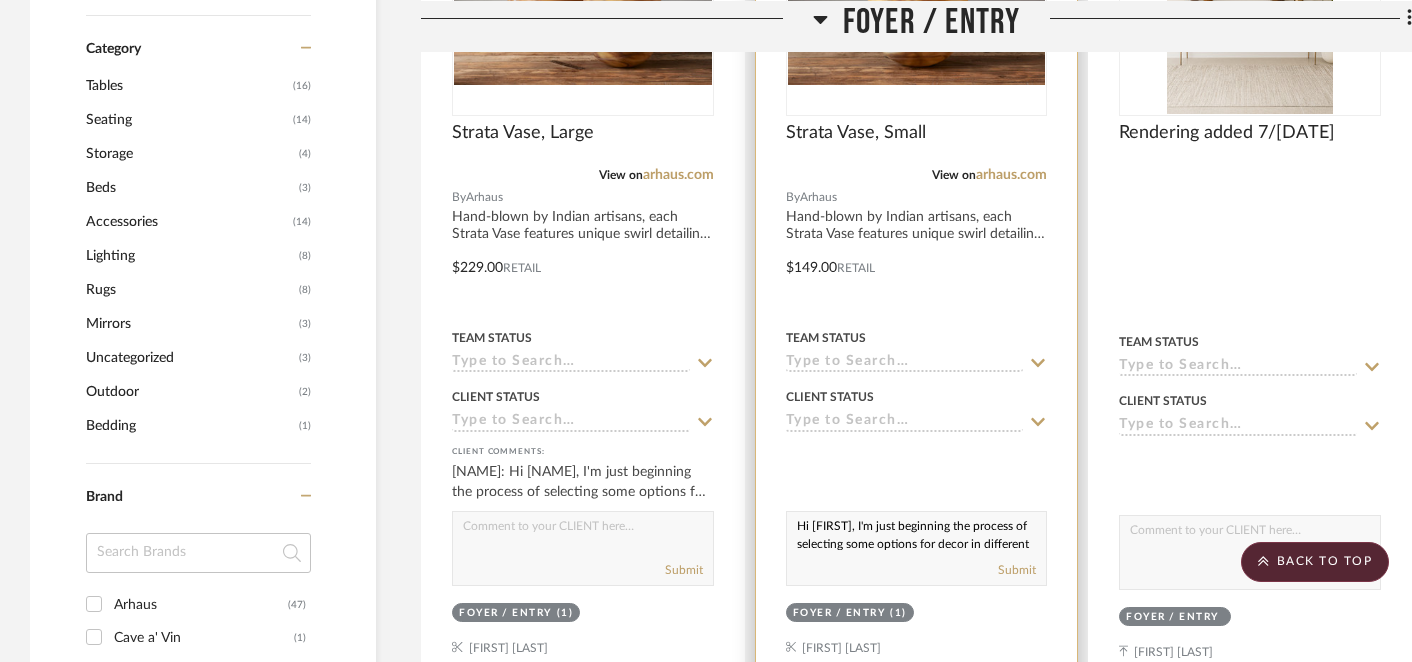 scroll, scrollTop: 55, scrollLeft: 0, axis: vertical 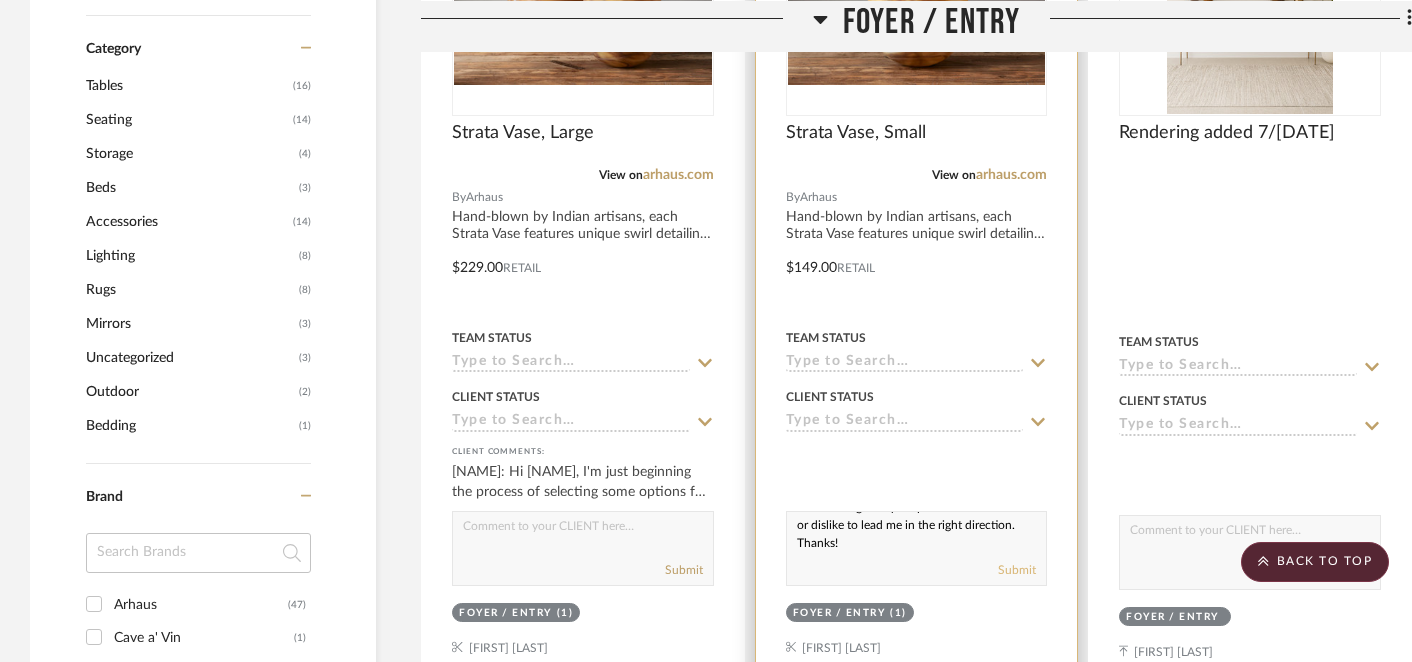 type on "Hi [FIRST], I'm just beginning the process of selecting some options for decor in different areas throughout your penthouse. Please like or dislike to lead me in the right direction. Thanks!" 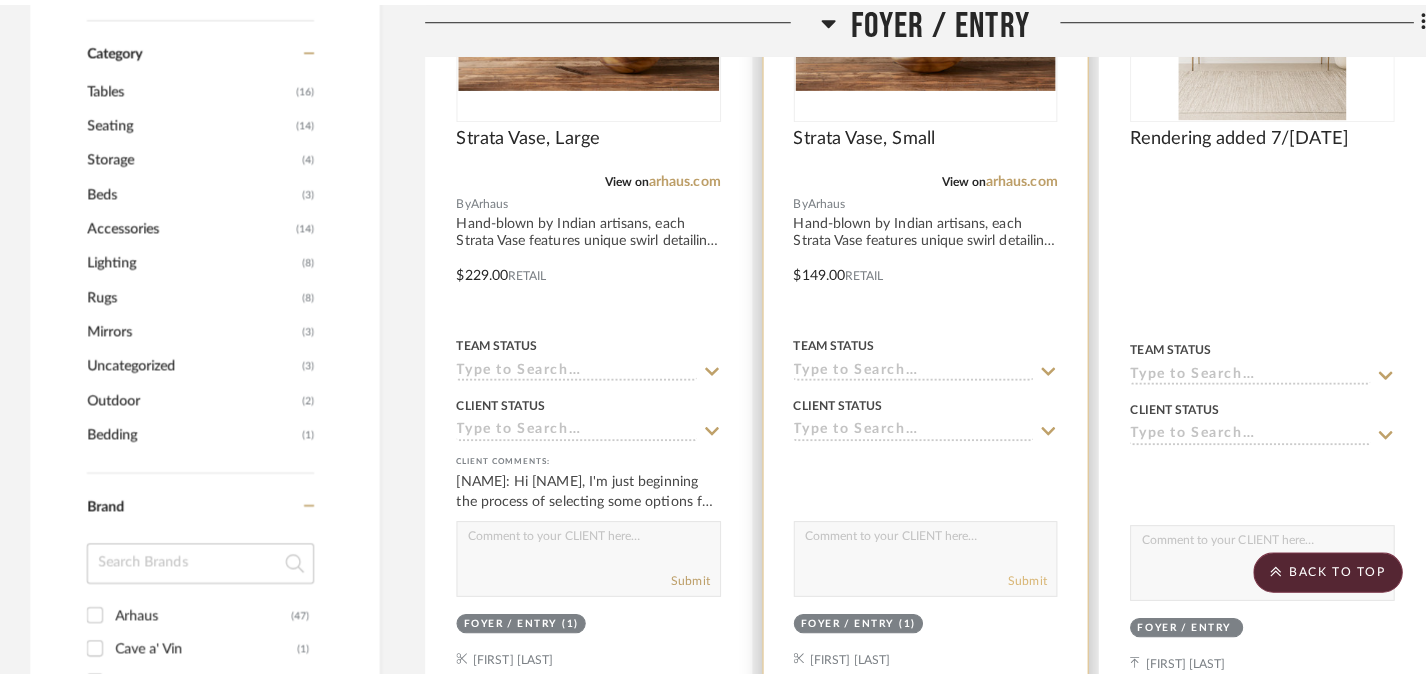 scroll, scrollTop: 0, scrollLeft: 0, axis: both 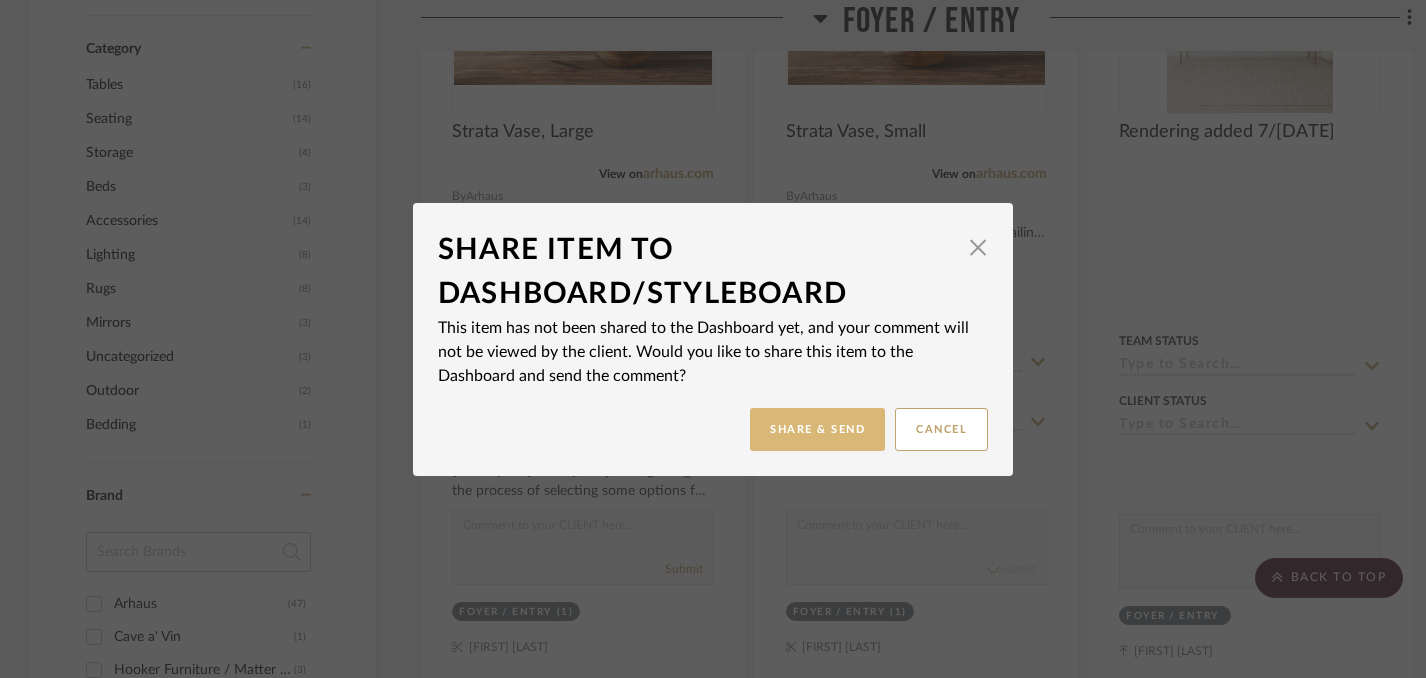 click on "Share & Send" at bounding box center [817, 429] 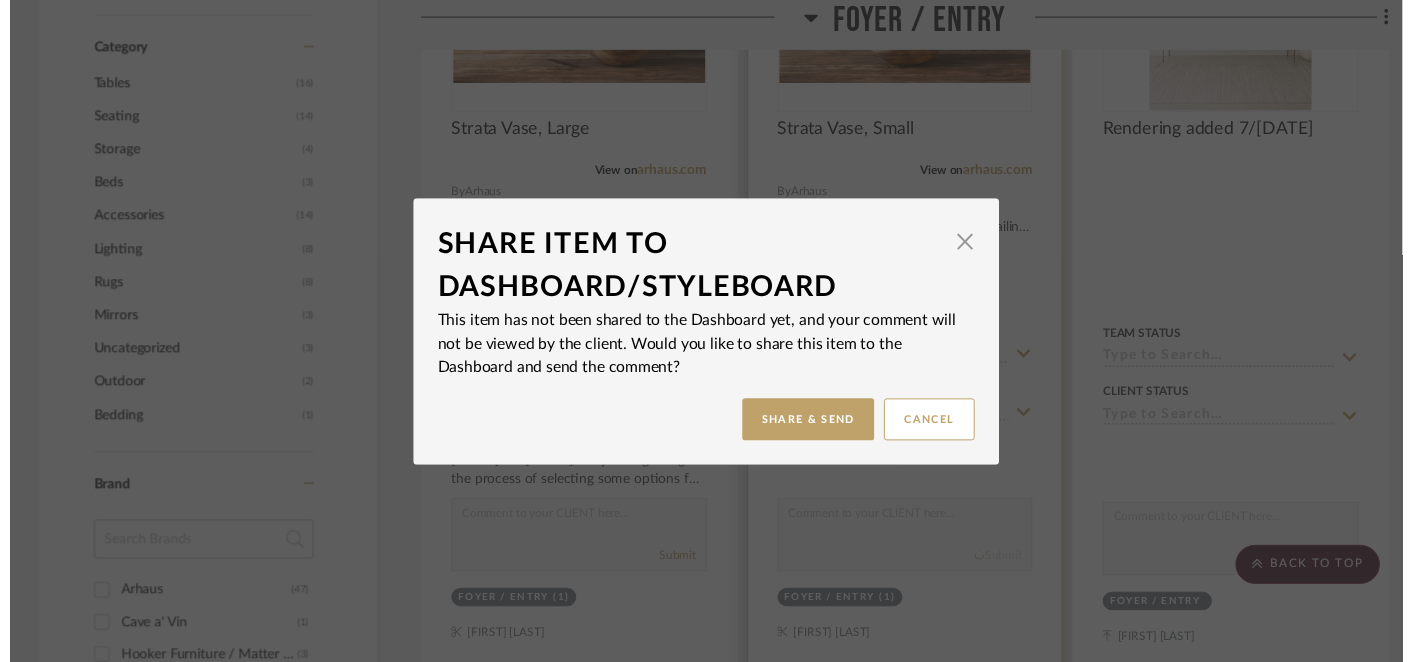 scroll 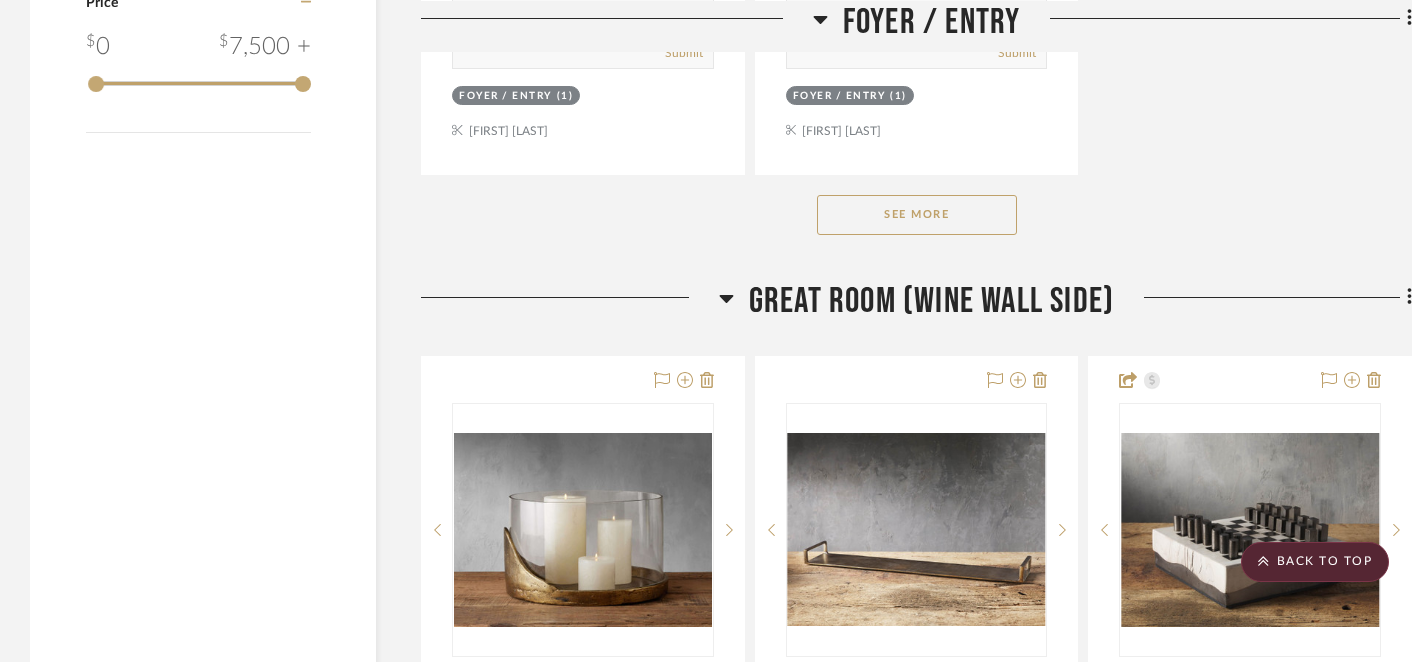 click on "See More" 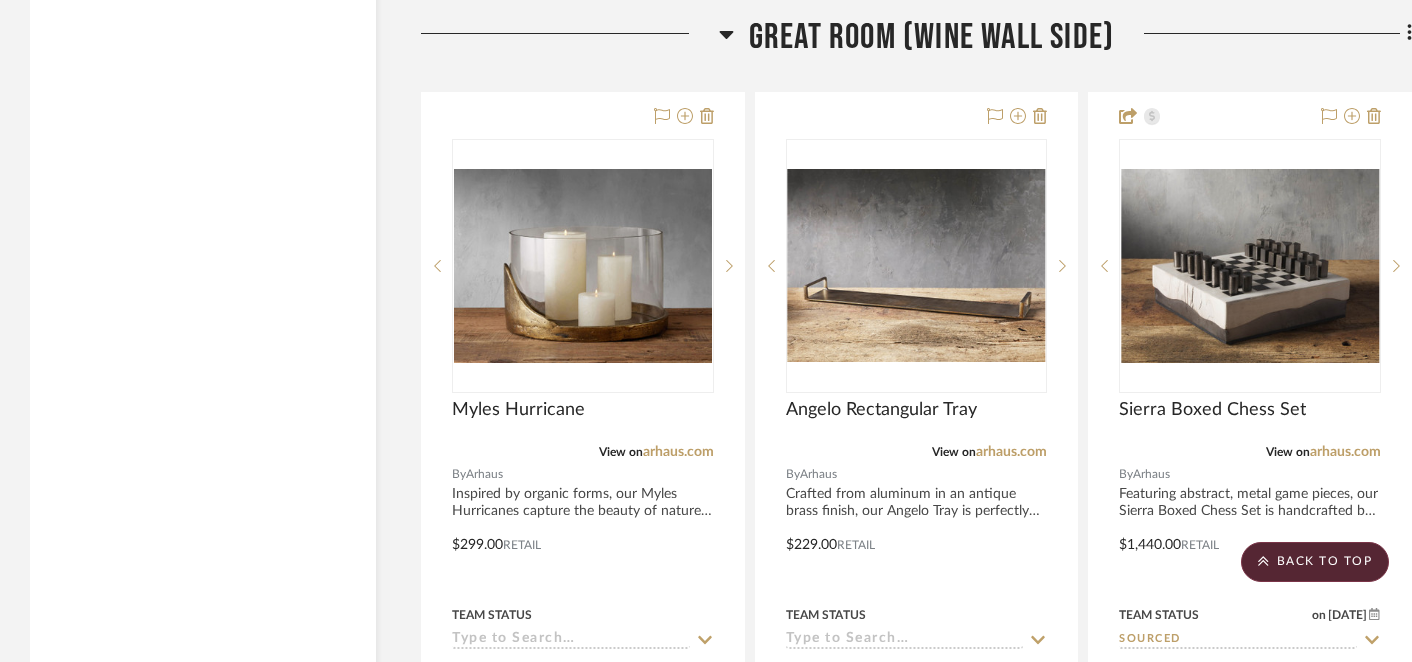 scroll, scrollTop: 4206, scrollLeft: 0, axis: vertical 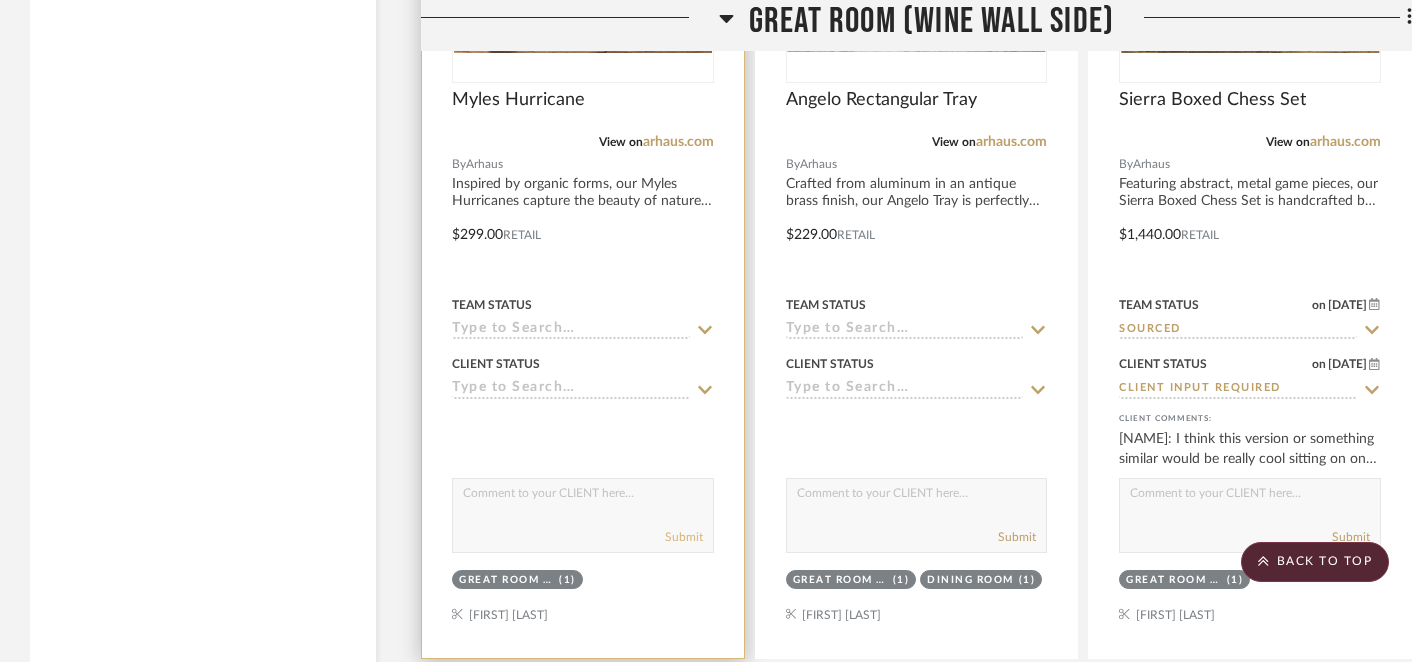 click on "Submit" at bounding box center [684, 537] 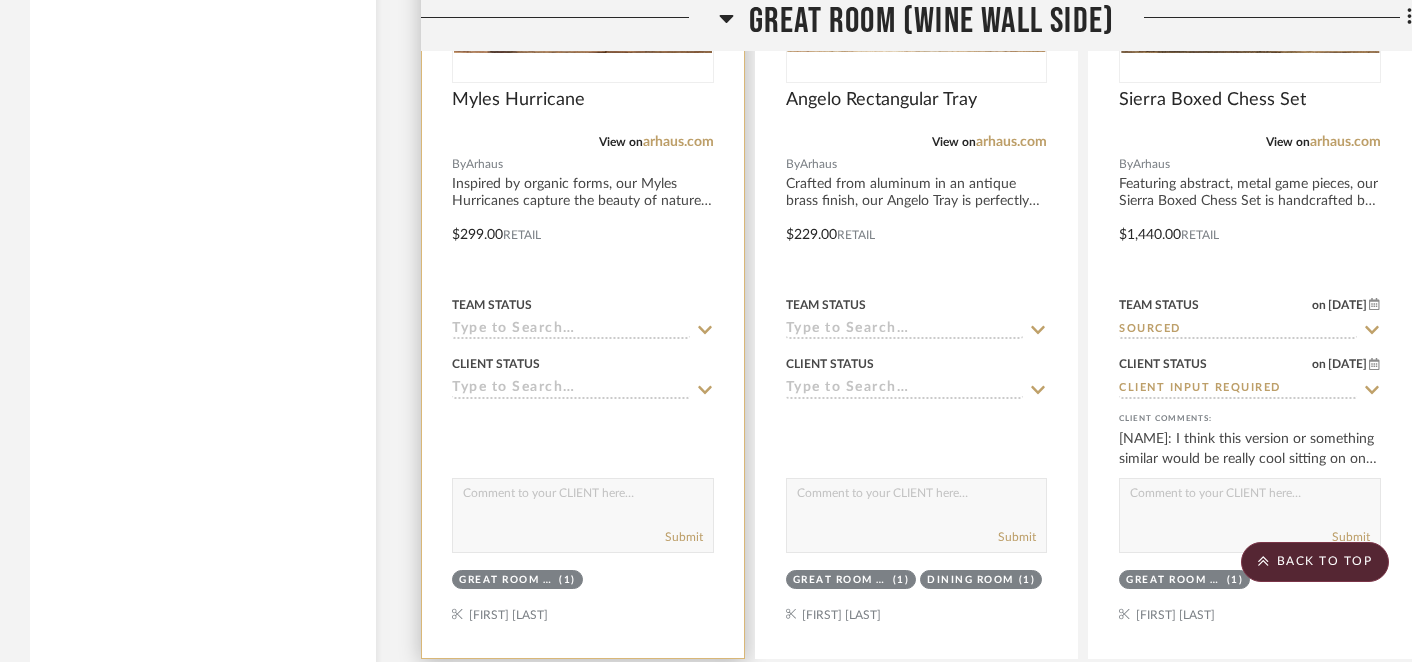 click at bounding box center (583, 498) 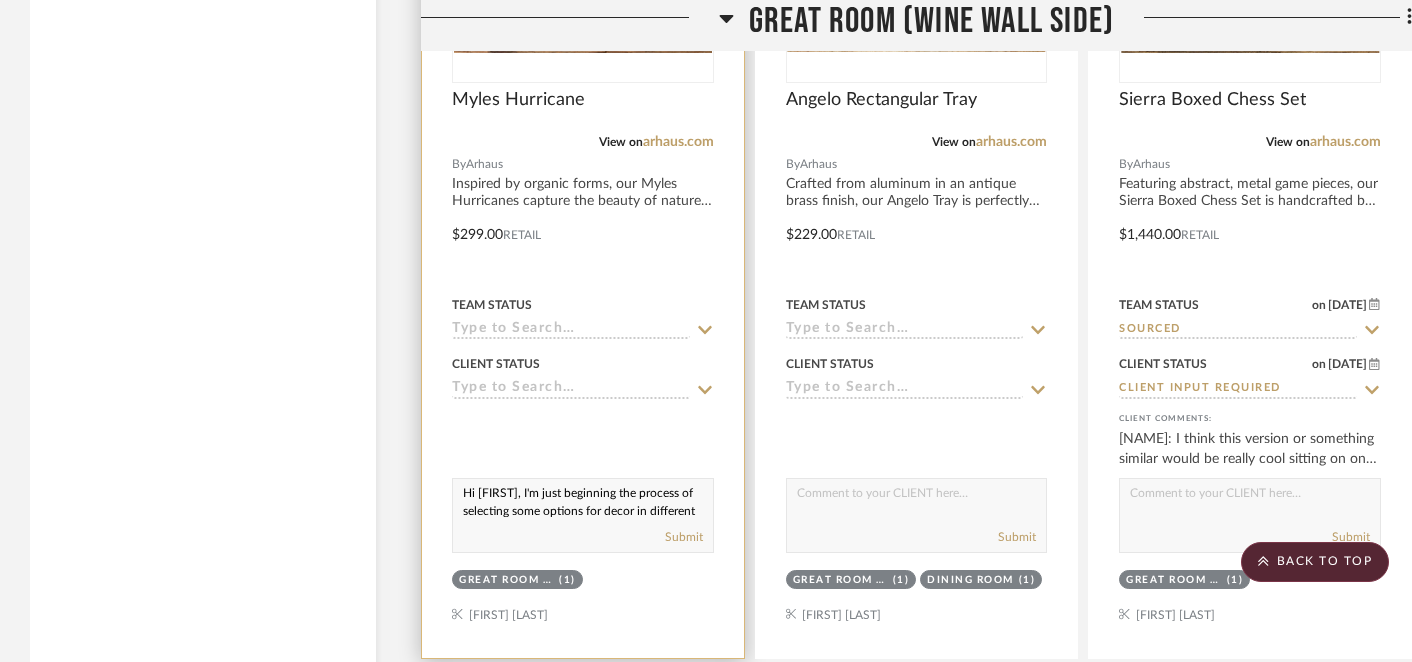 scroll, scrollTop: 55, scrollLeft: 0, axis: vertical 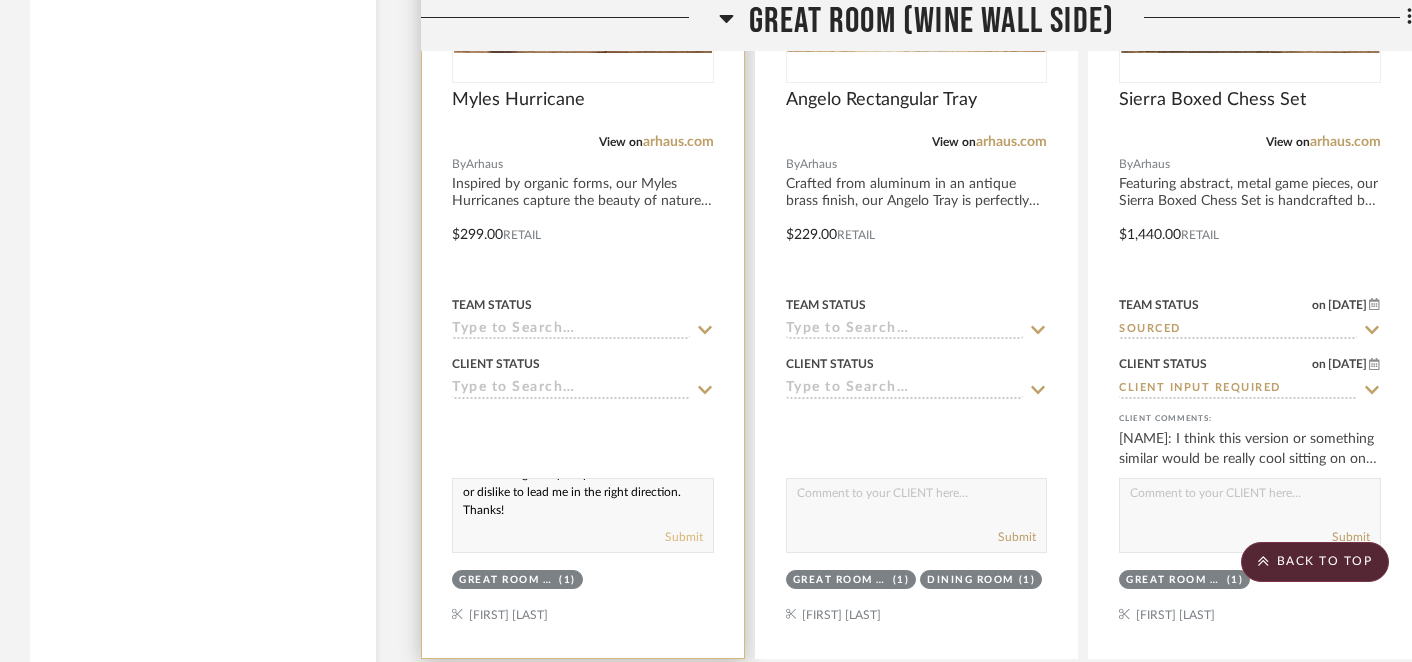 type on "Hi [FIRST], I'm just beginning the process of selecting some options for decor in different areas throughout your penthouse. Please like or dislike to lead me in the right direction. Thanks!" 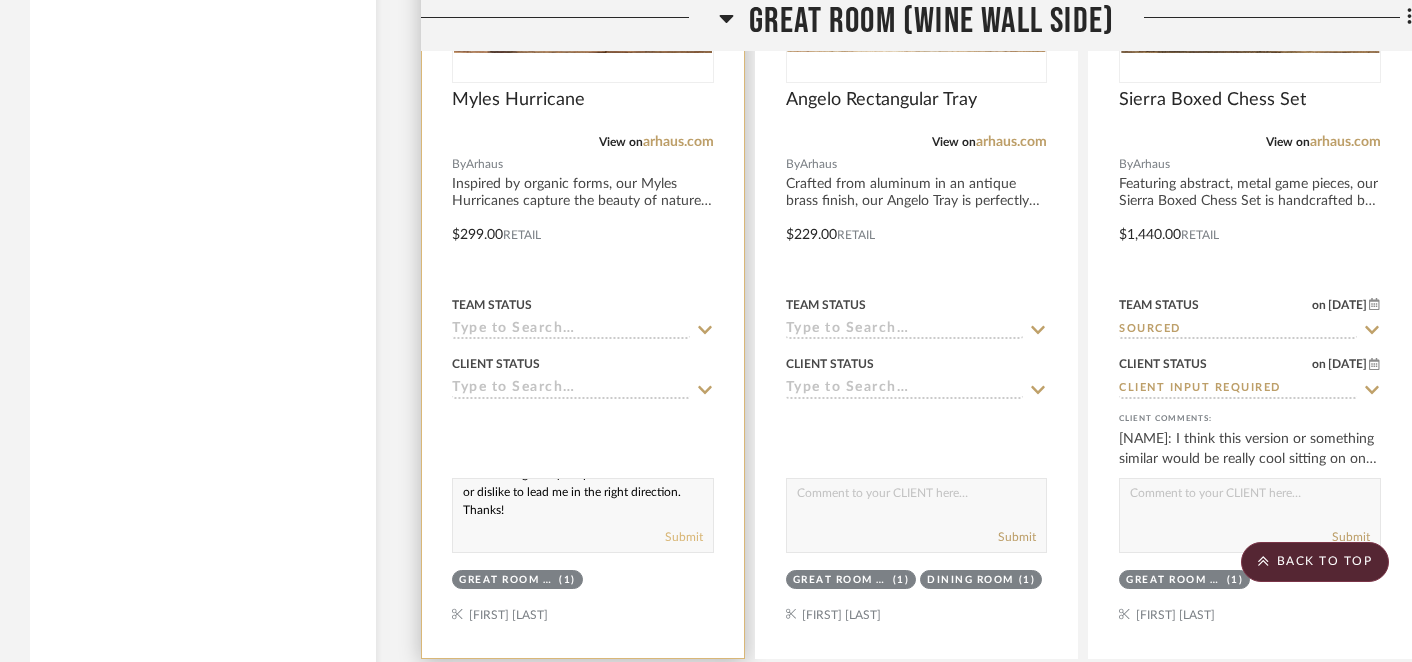 click on "Submit" at bounding box center [684, 537] 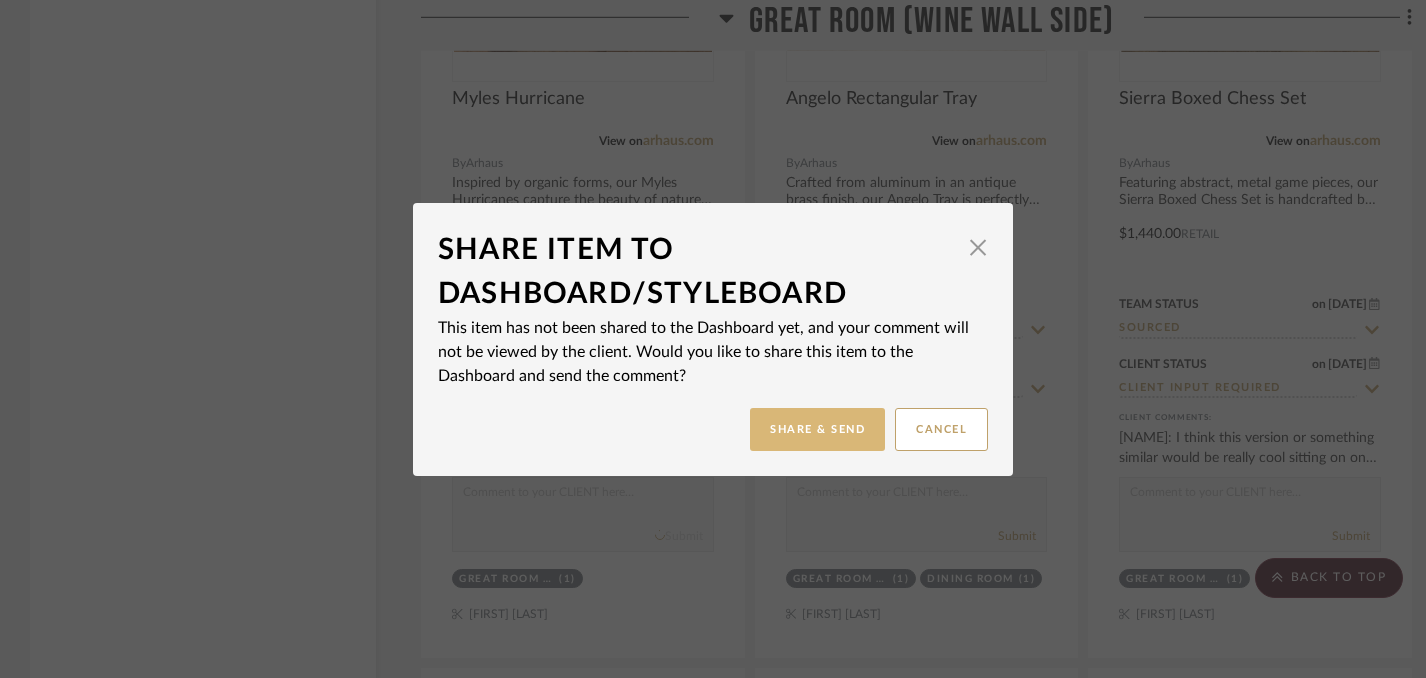 click on "Share & Send" at bounding box center [817, 429] 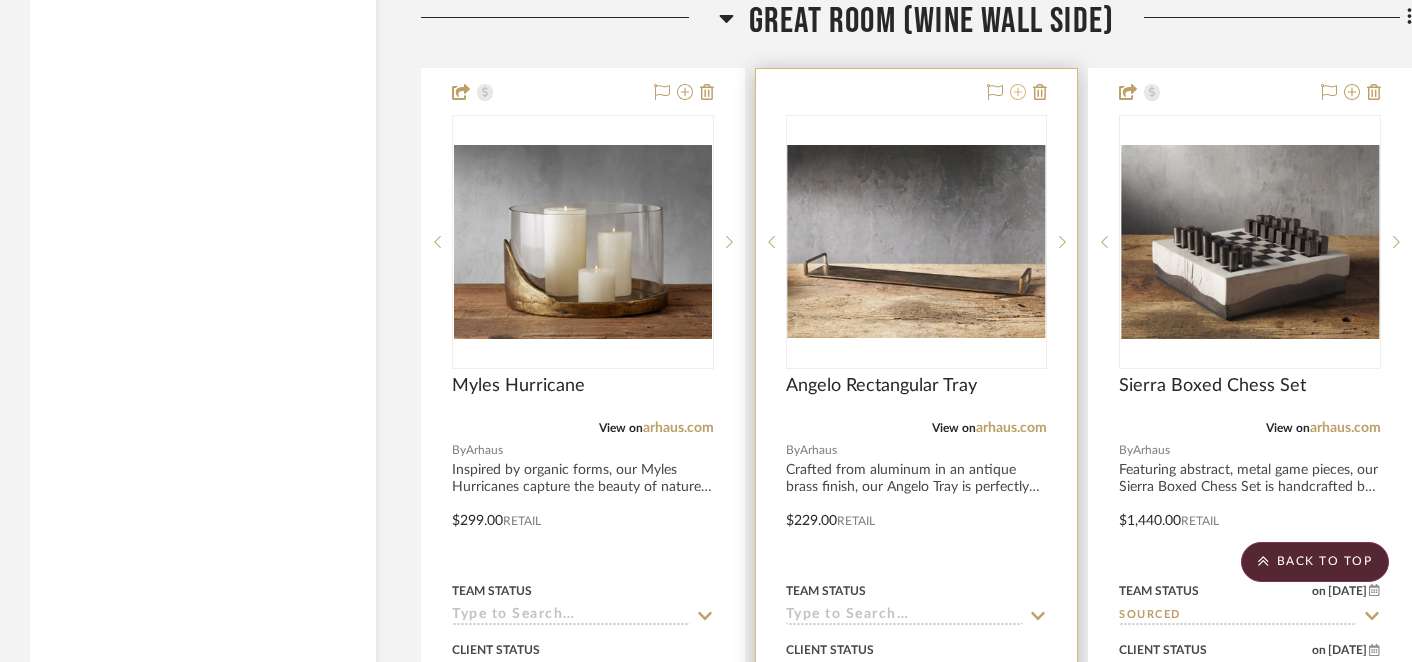 click 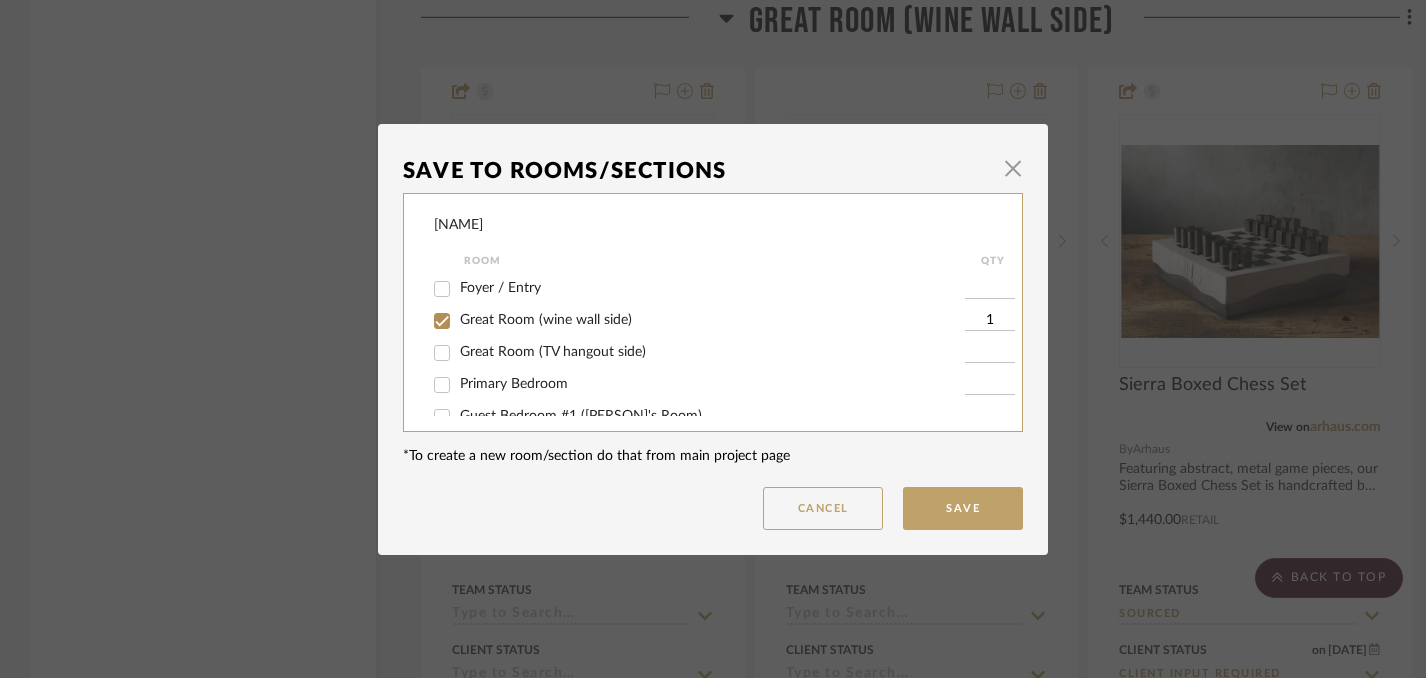 click on "Great Room (wine wall side)" at bounding box center (442, 321) 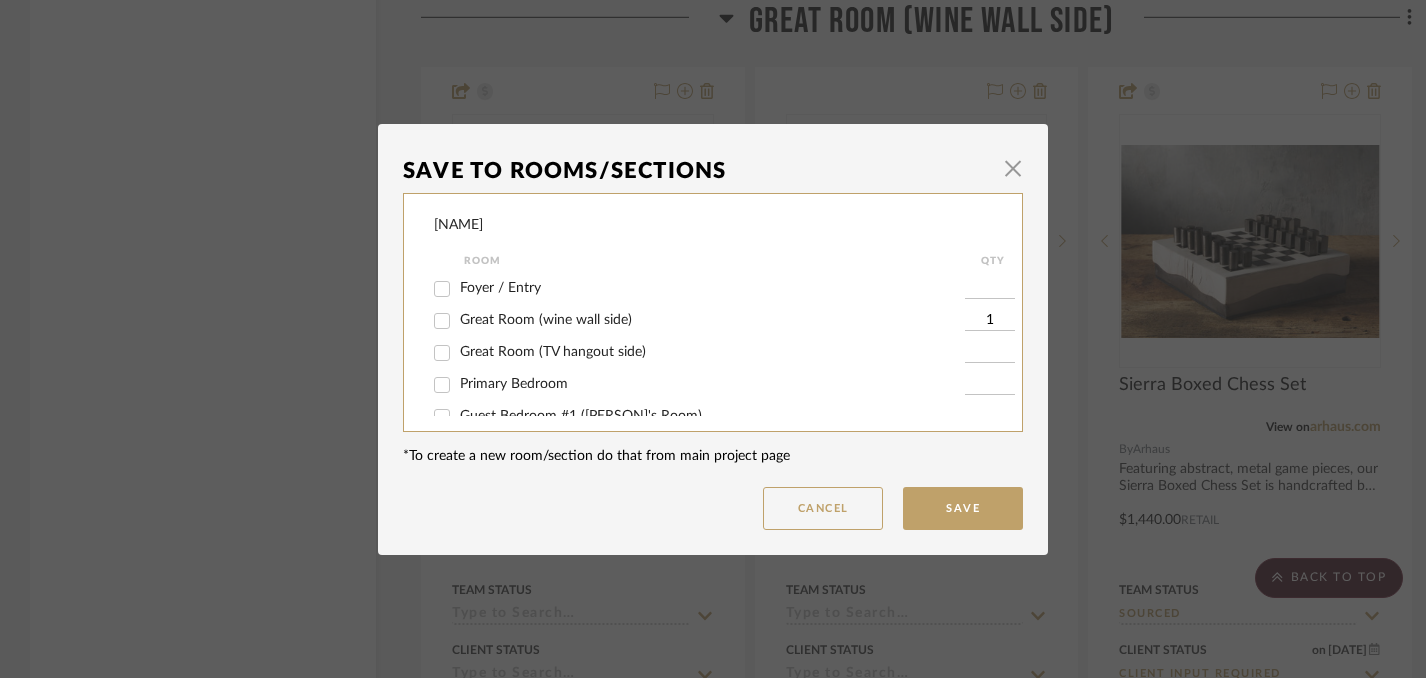 checkbox on "false" 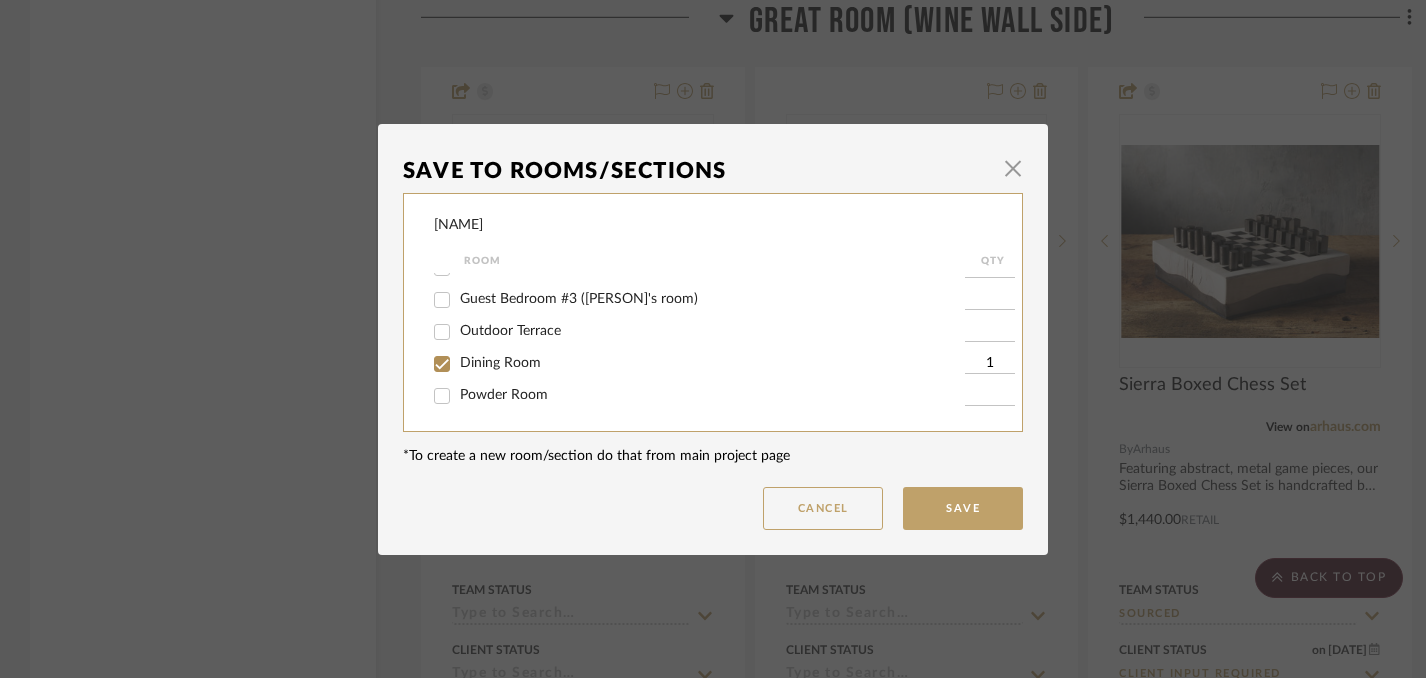 scroll, scrollTop: 187, scrollLeft: 0, axis: vertical 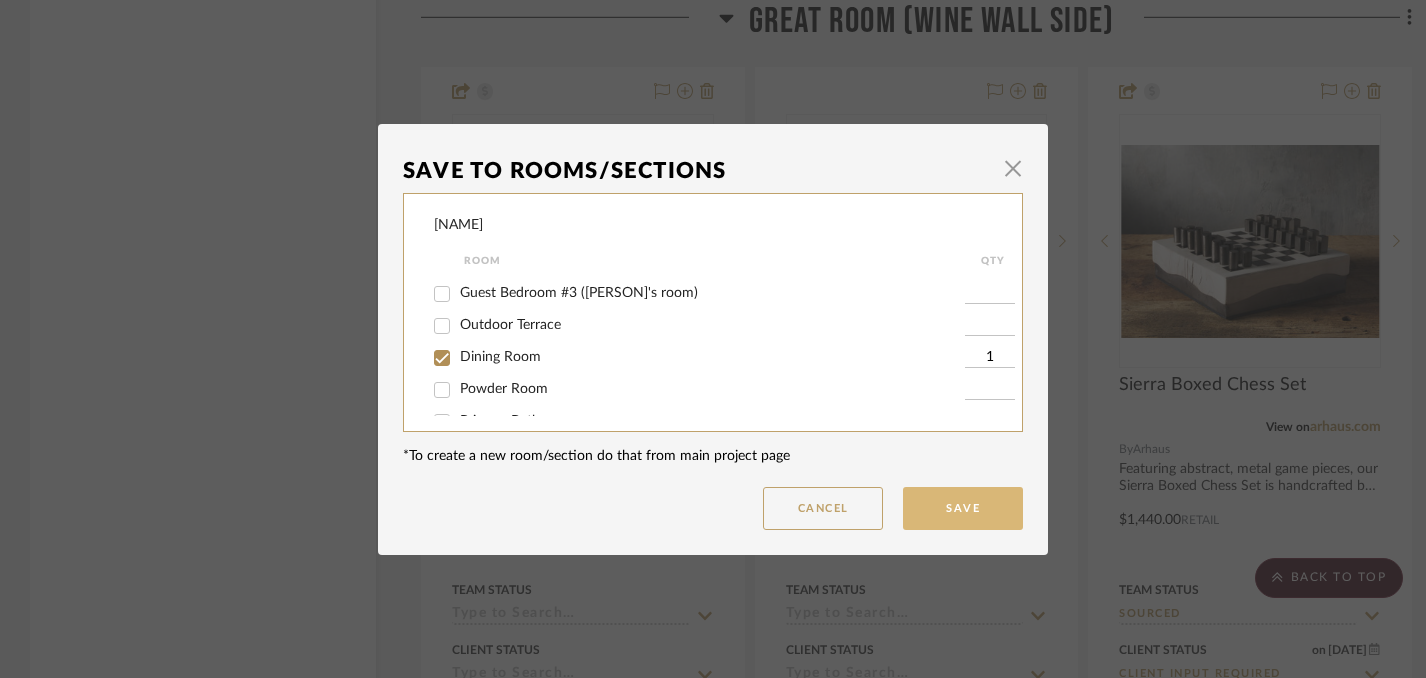 click on "Save" at bounding box center (963, 508) 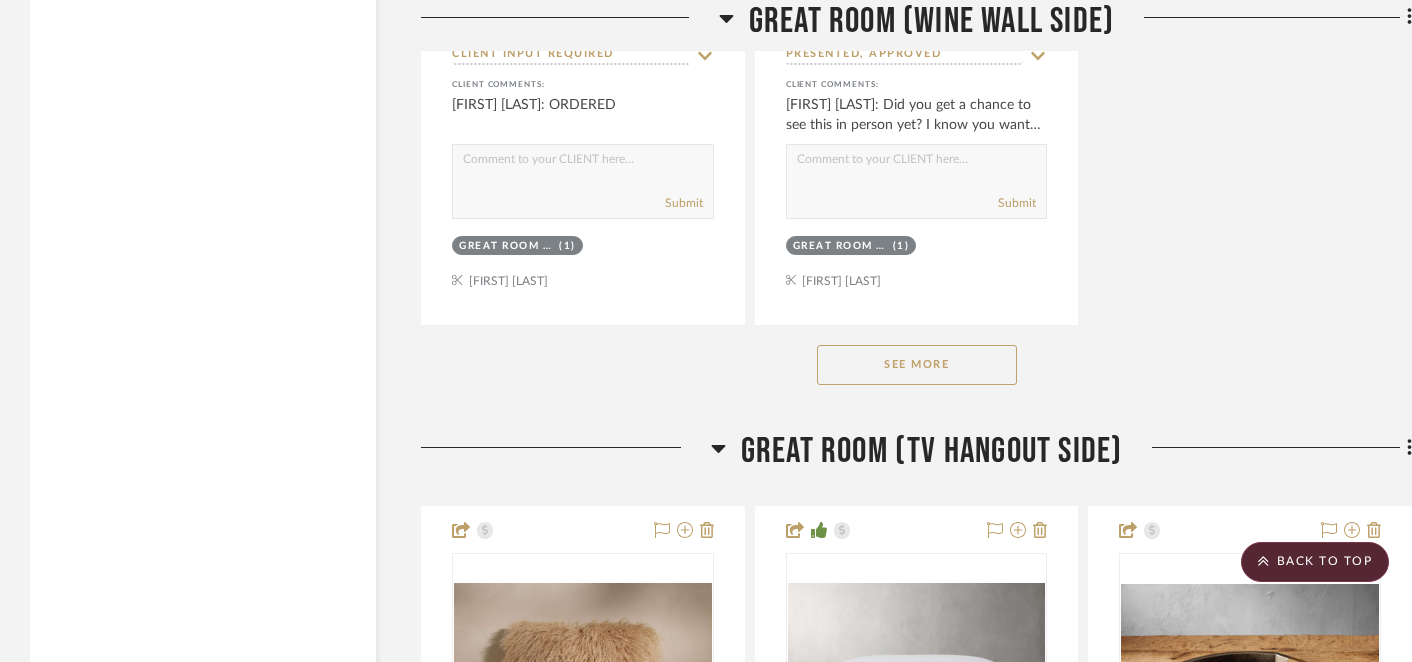 scroll, scrollTop: 6602, scrollLeft: 0, axis: vertical 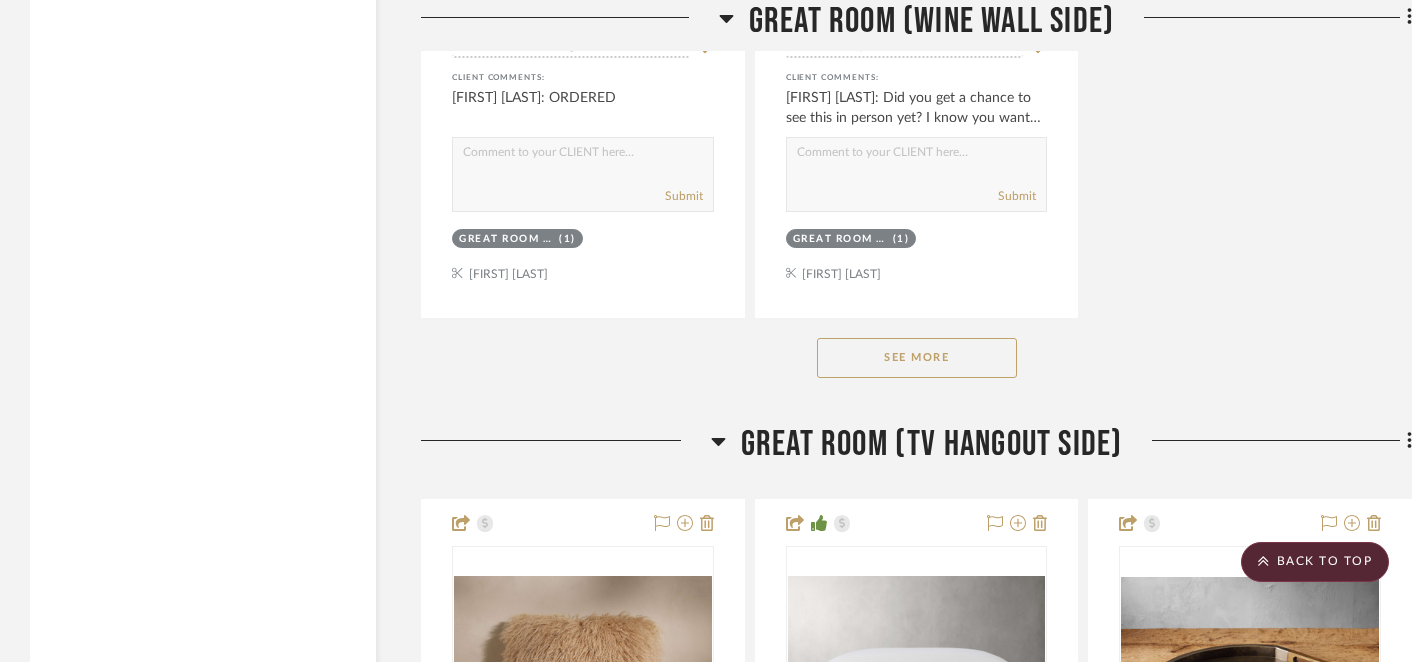 click on "See More" 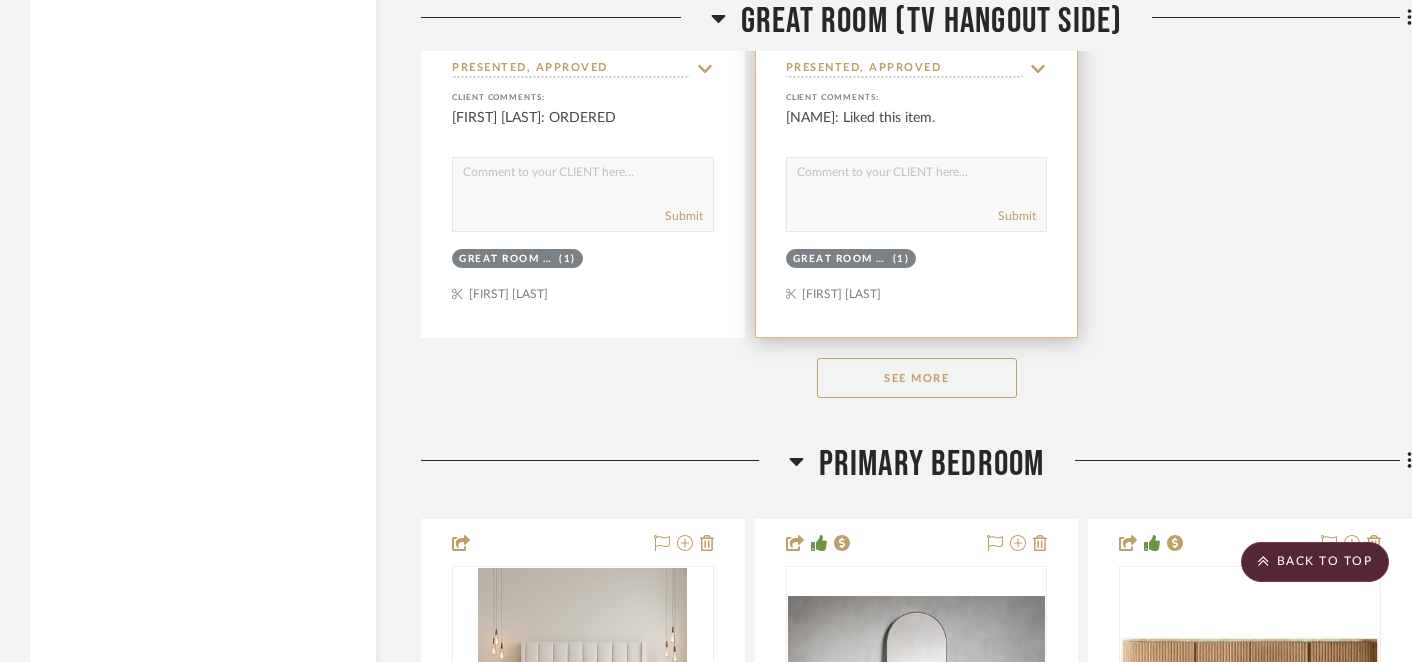 scroll, scrollTop: 9447, scrollLeft: 0, axis: vertical 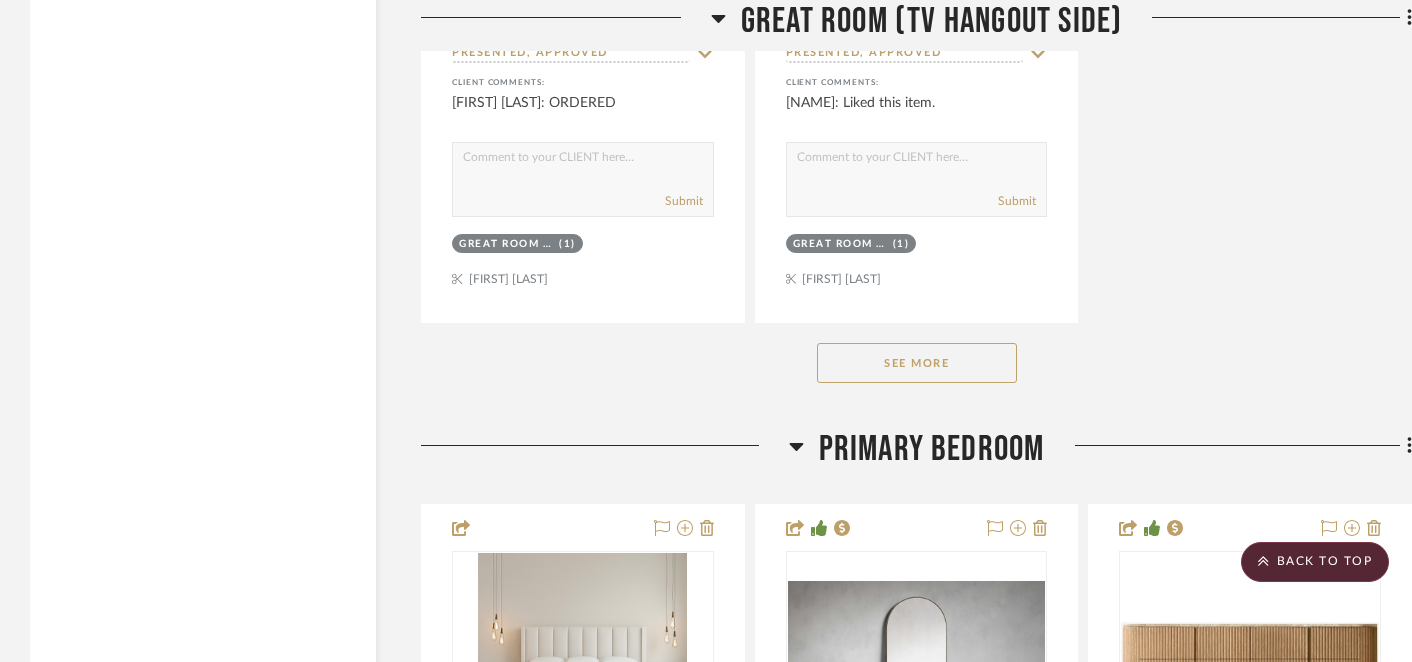 click on "See More" 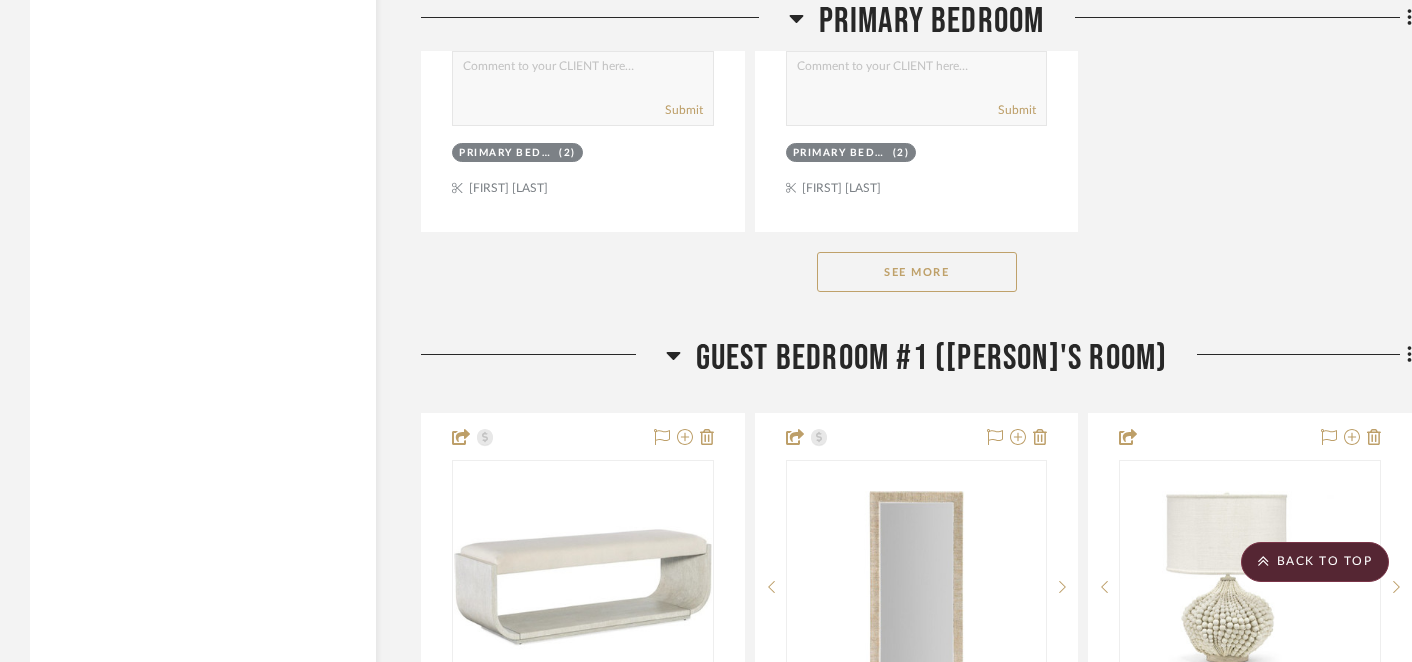 scroll, scrollTop: 12405, scrollLeft: 0, axis: vertical 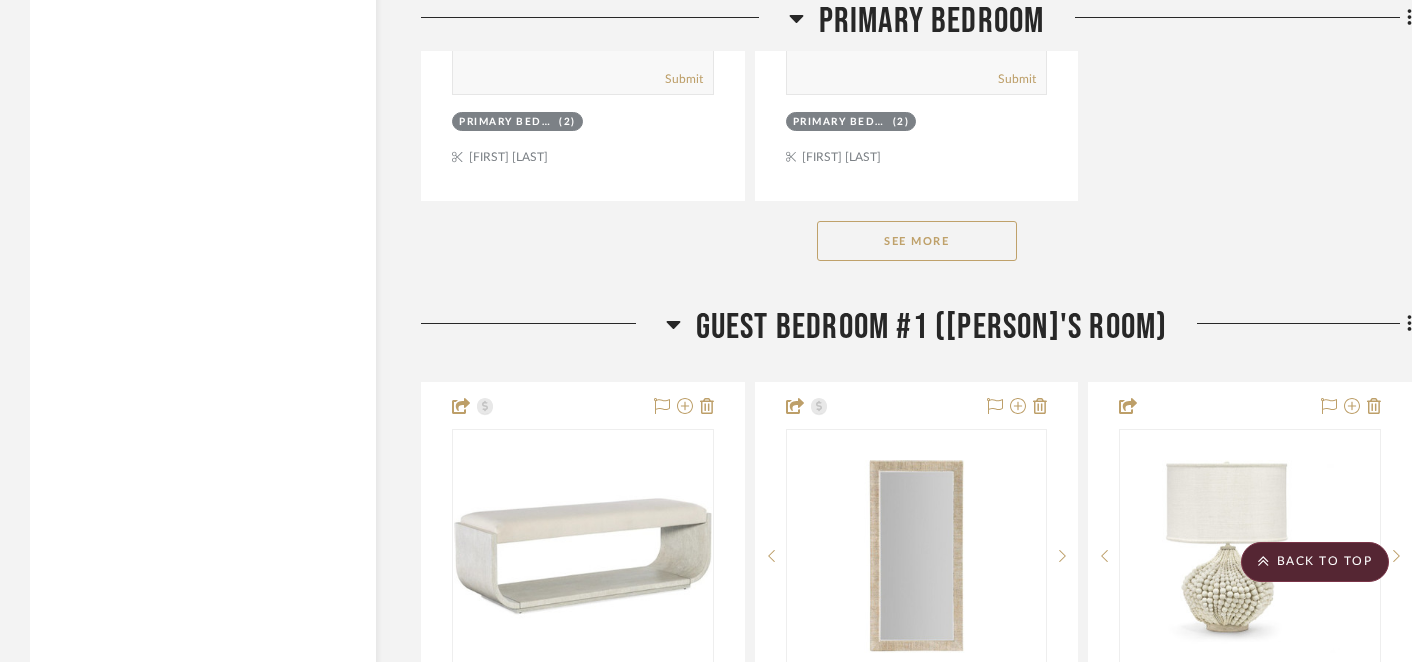 click on "See More" 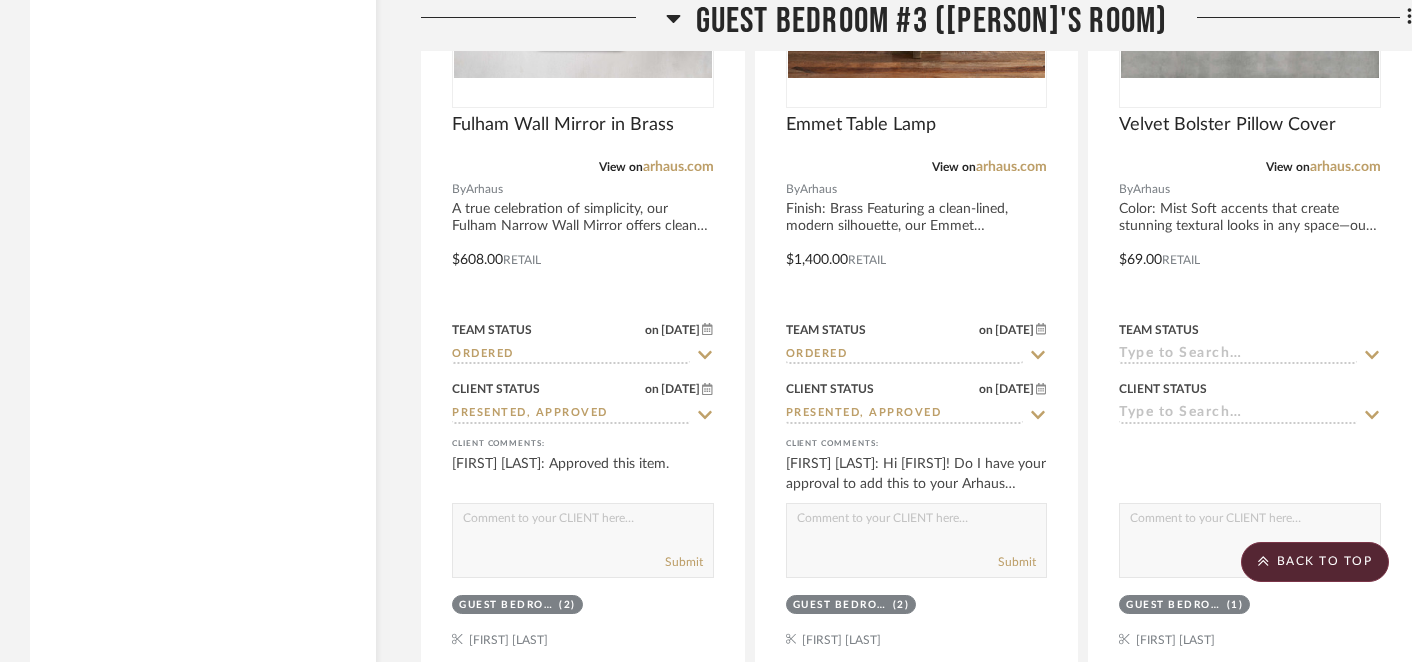 scroll, scrollTop: 20432, scrollLeft: 0, axis: vertical 